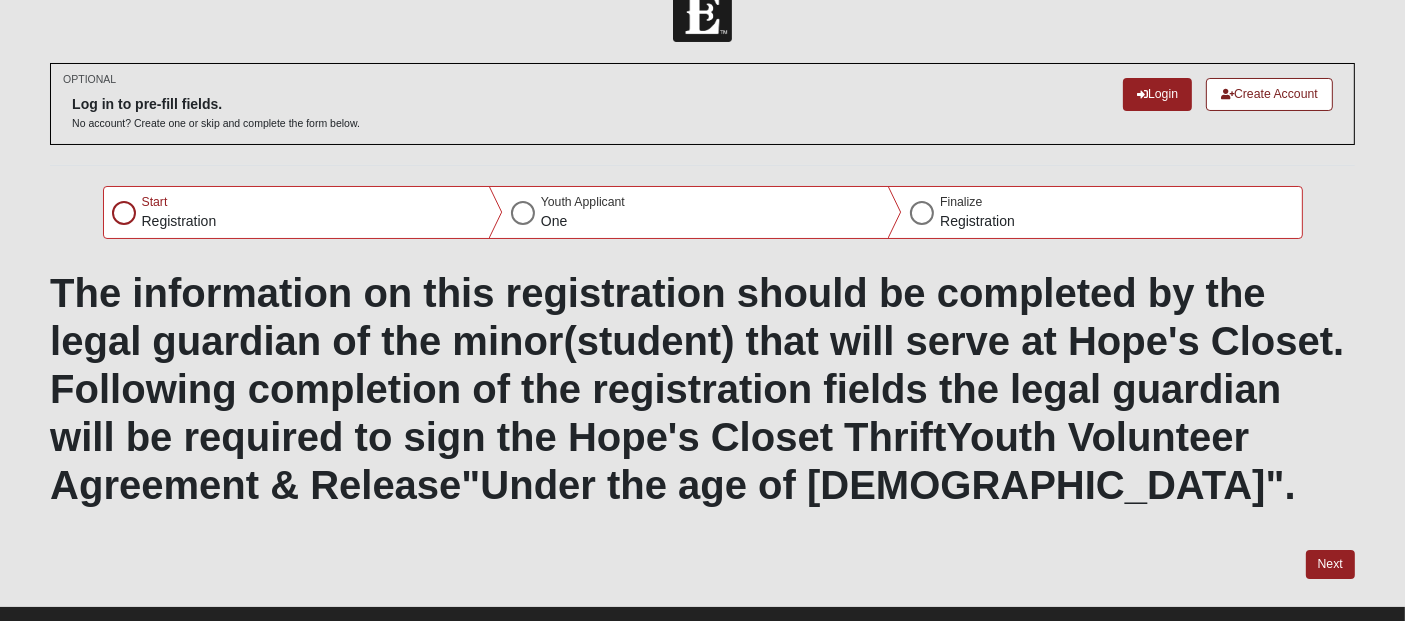 scroll, scrollTop: 77, scrollLeft: 0, axis: vertical 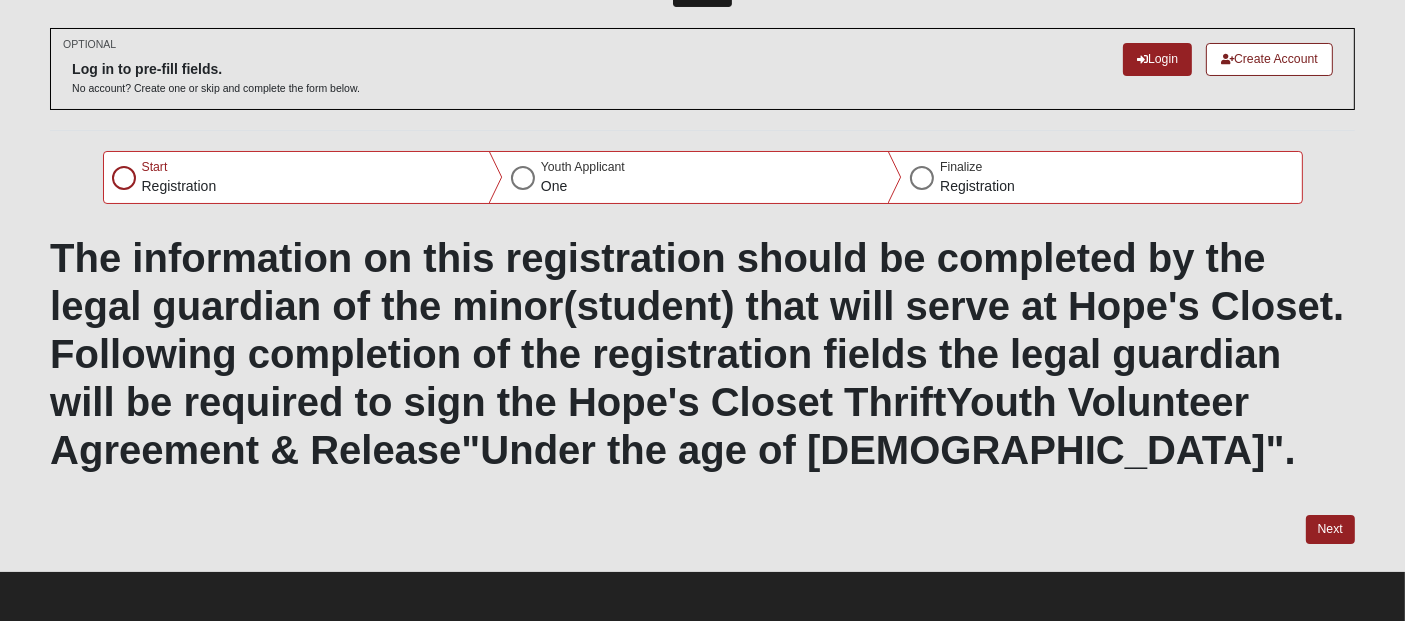 click at bounding box center (124, 178) 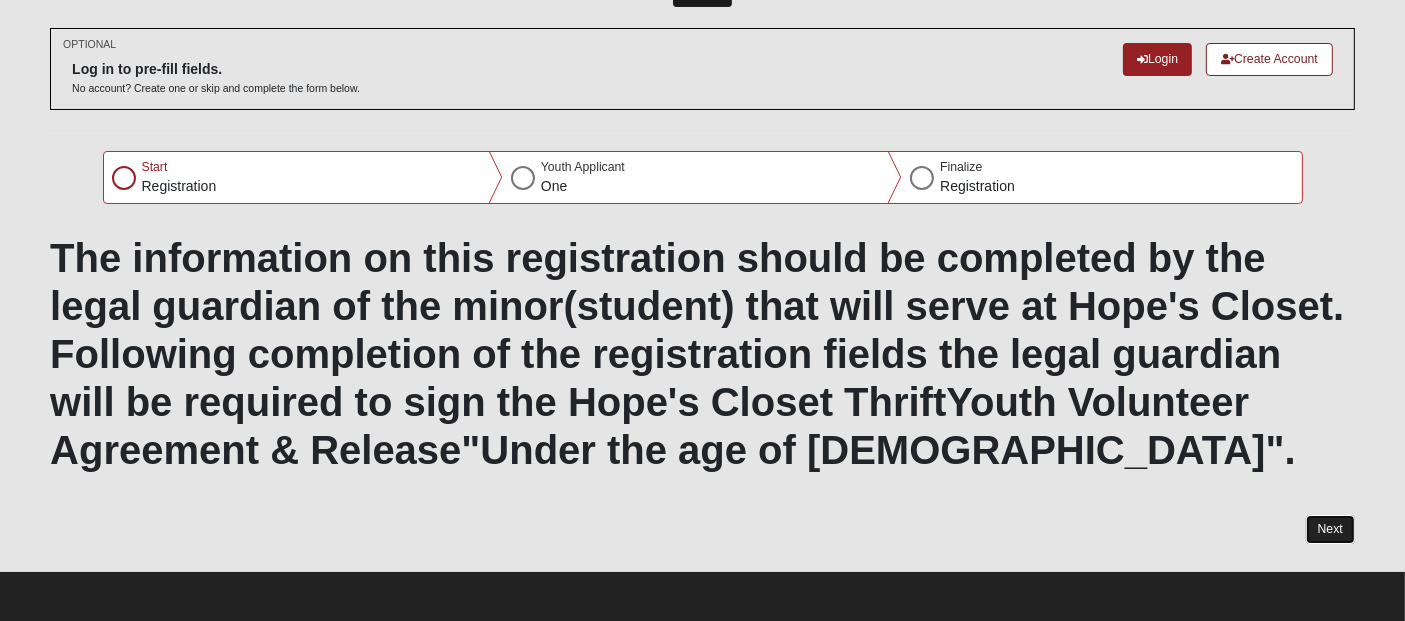 click on "Next" at bounding box center (1330, 529) 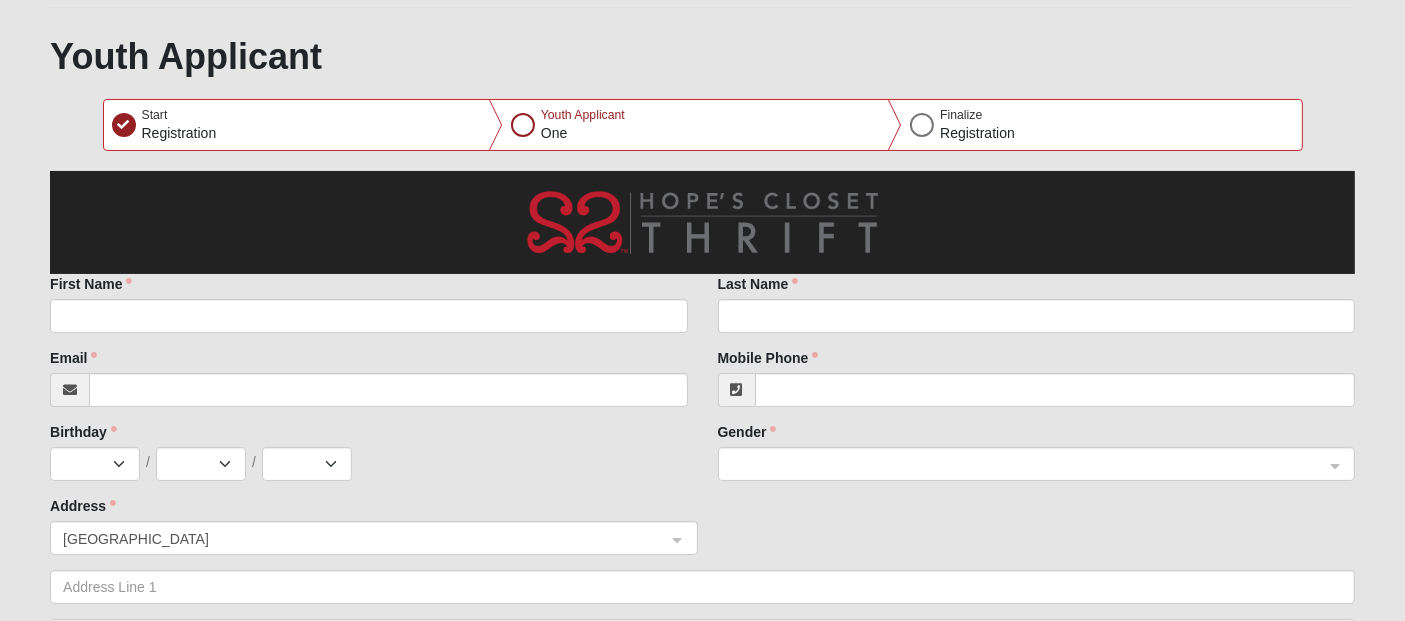 scroll, scrollTop: 222, scrollLeft: 0, axis: vertical 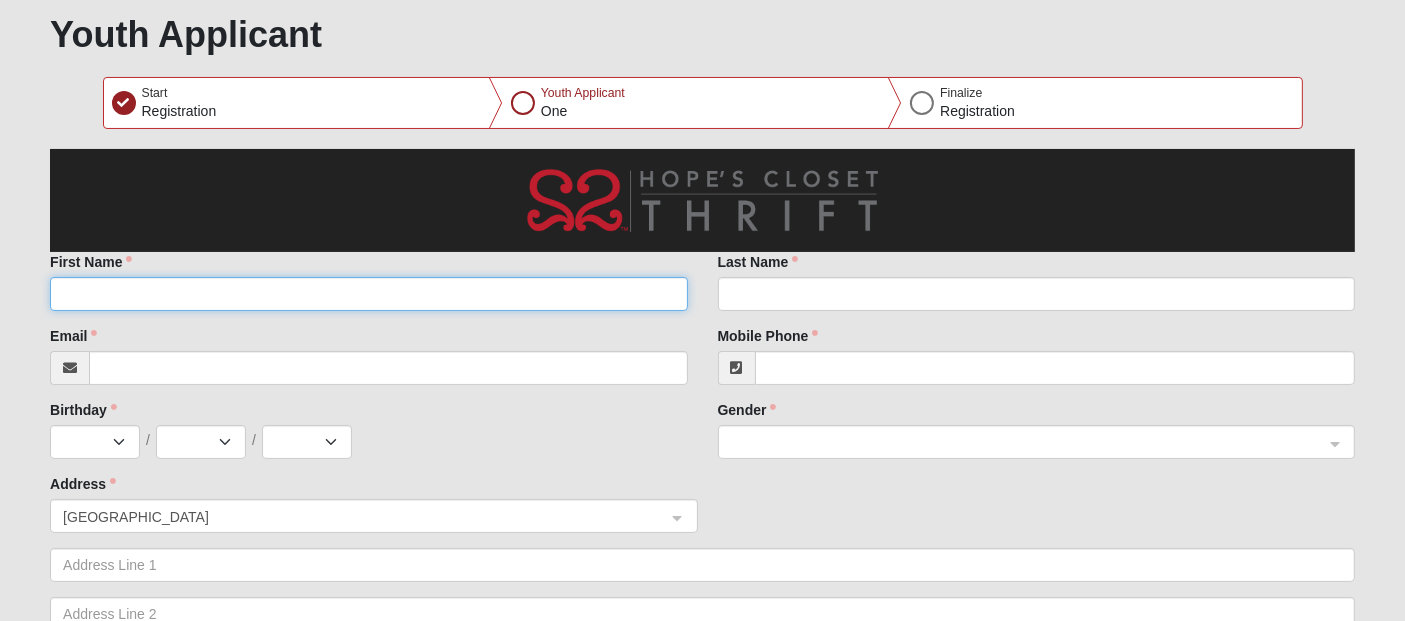 click on "First Name" 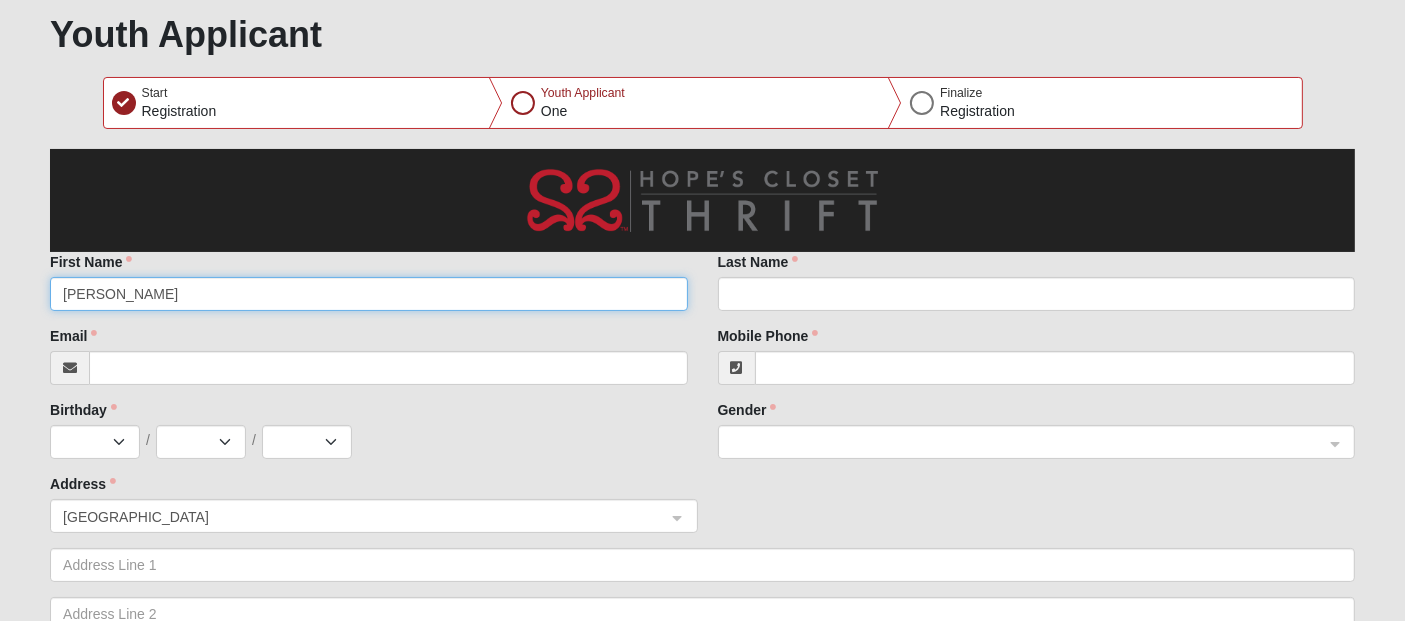 type on "[PERSON_NAME]" 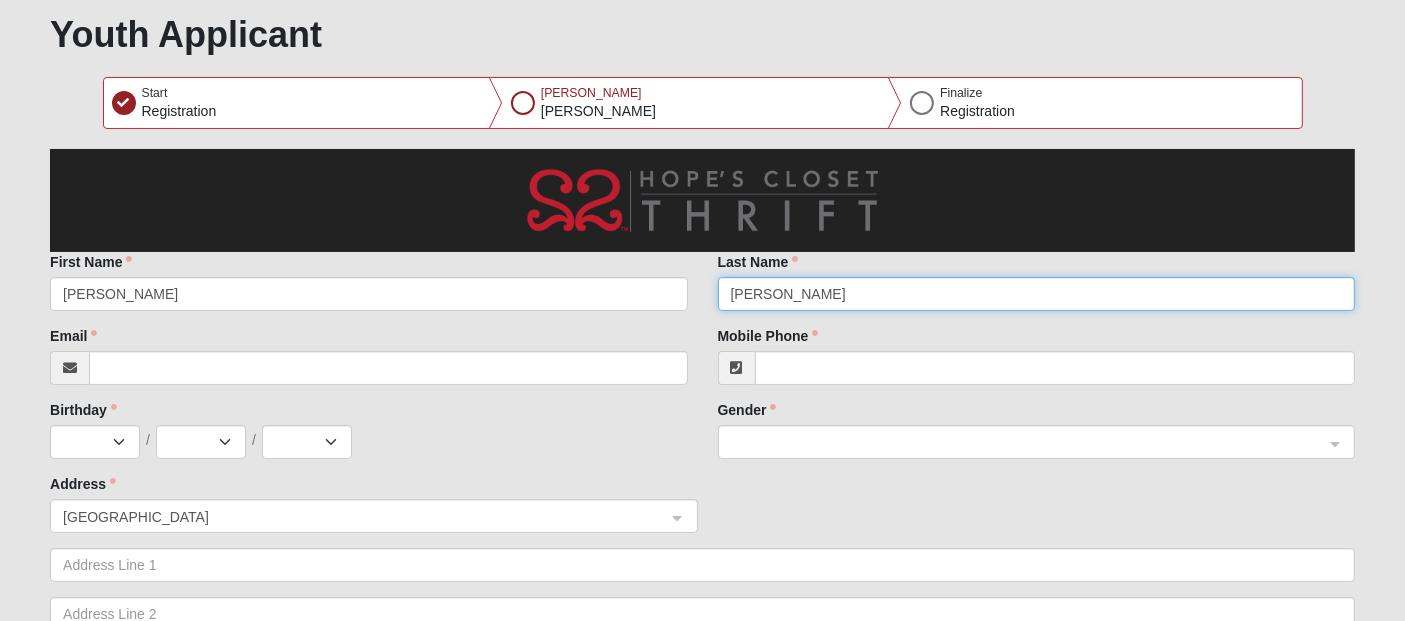 type on "[PERSON_NAME]" 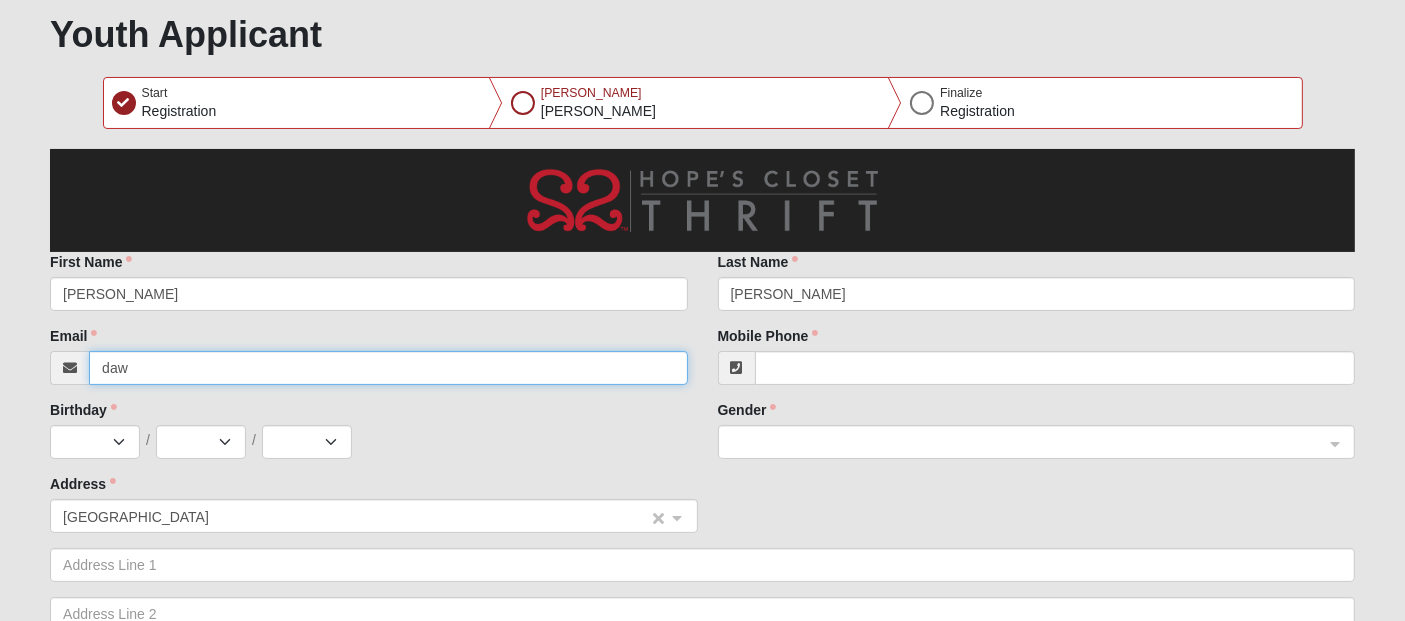 type on "[EMAIL_ADDRESS][DOMAIN_NAME]" 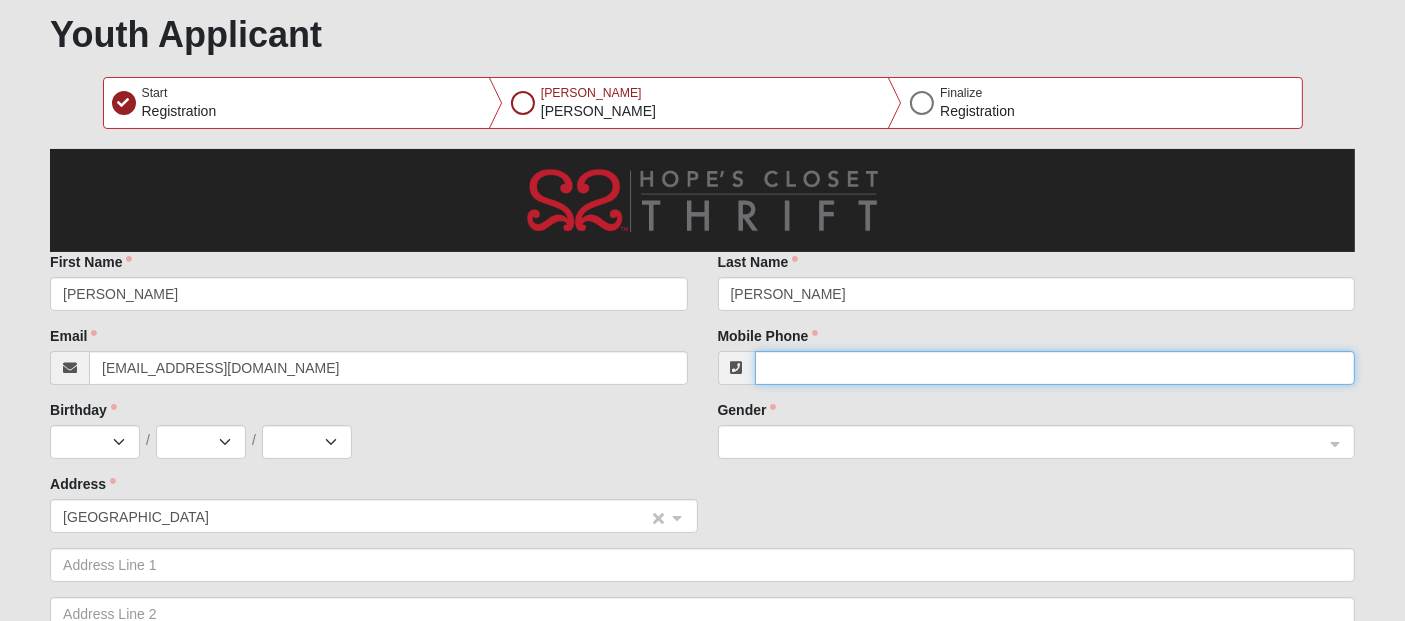 type on "[PHONE_NUMBER]" 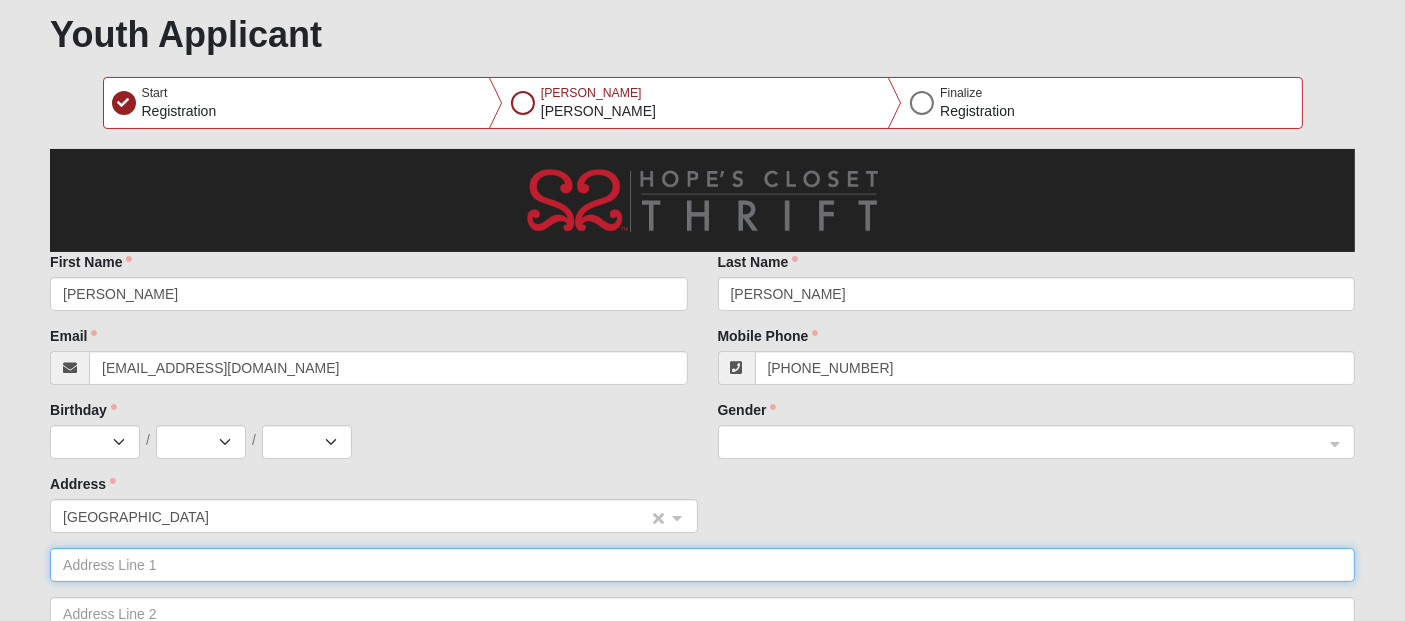 type on "[STREET_ADDRESS]" 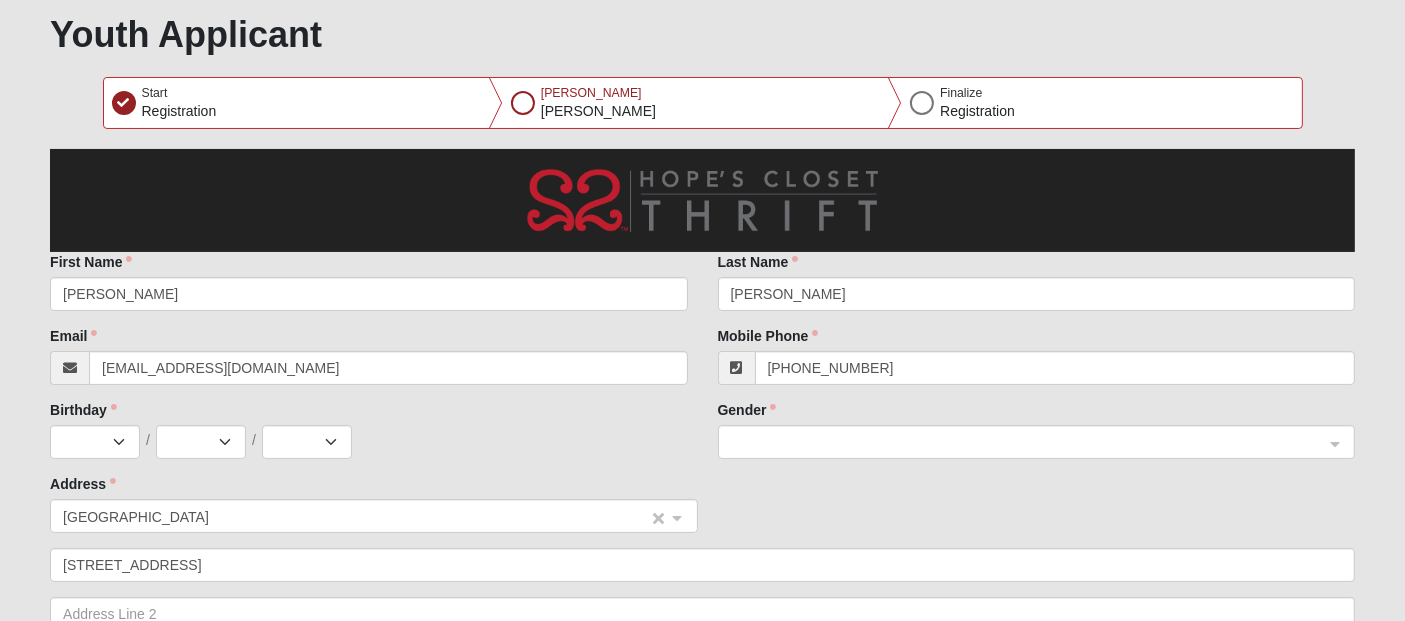 type on "PONTE VEDRA BCH" 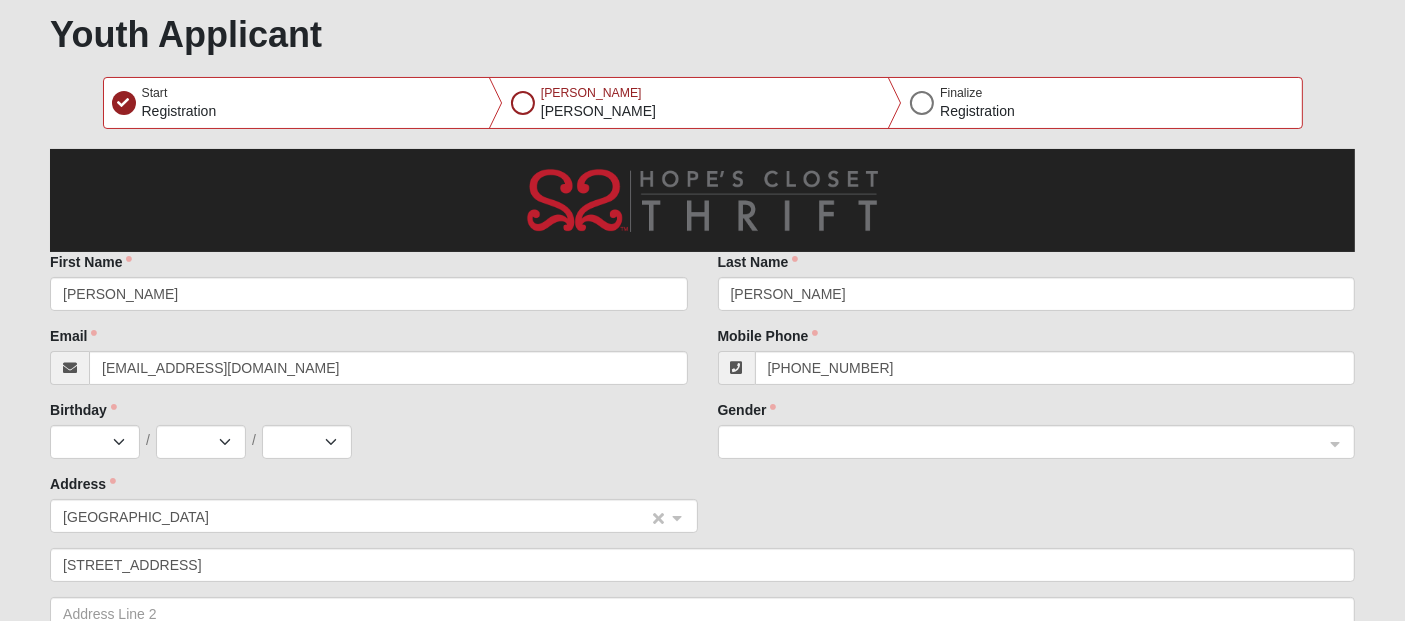 type on "32082" 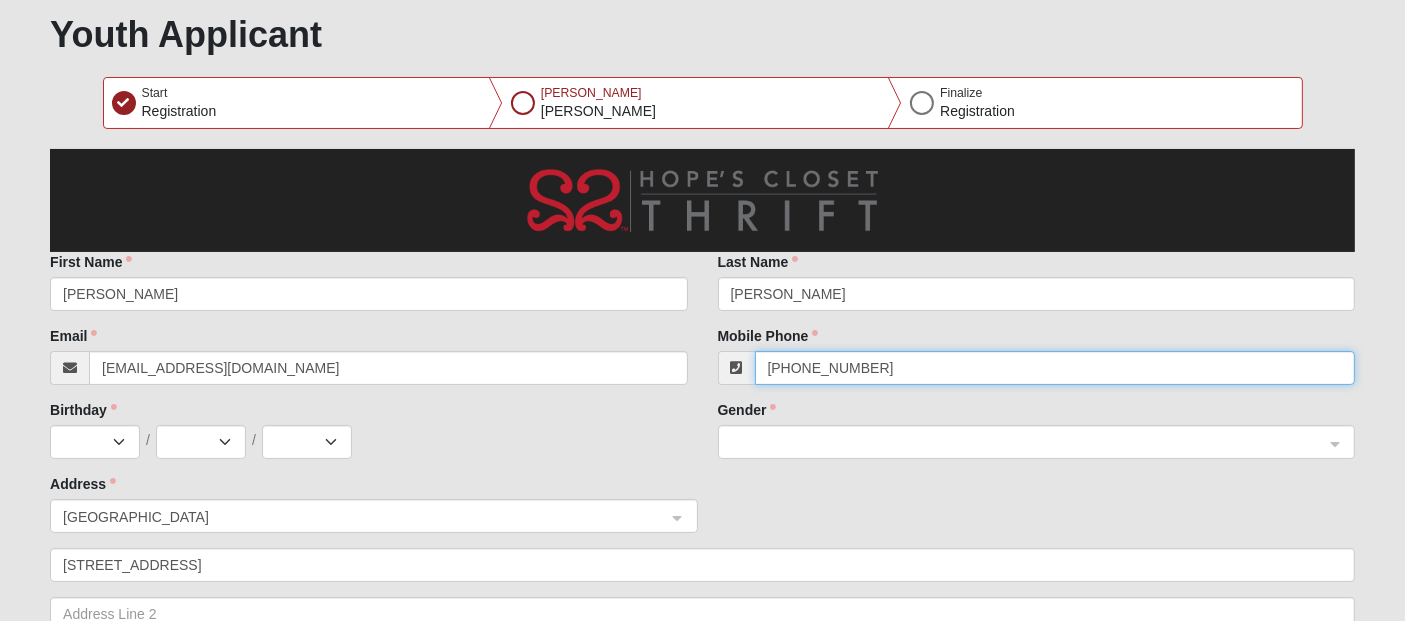 click on "[PHONE_NUMBER]" at bounding box center (1055, 368) 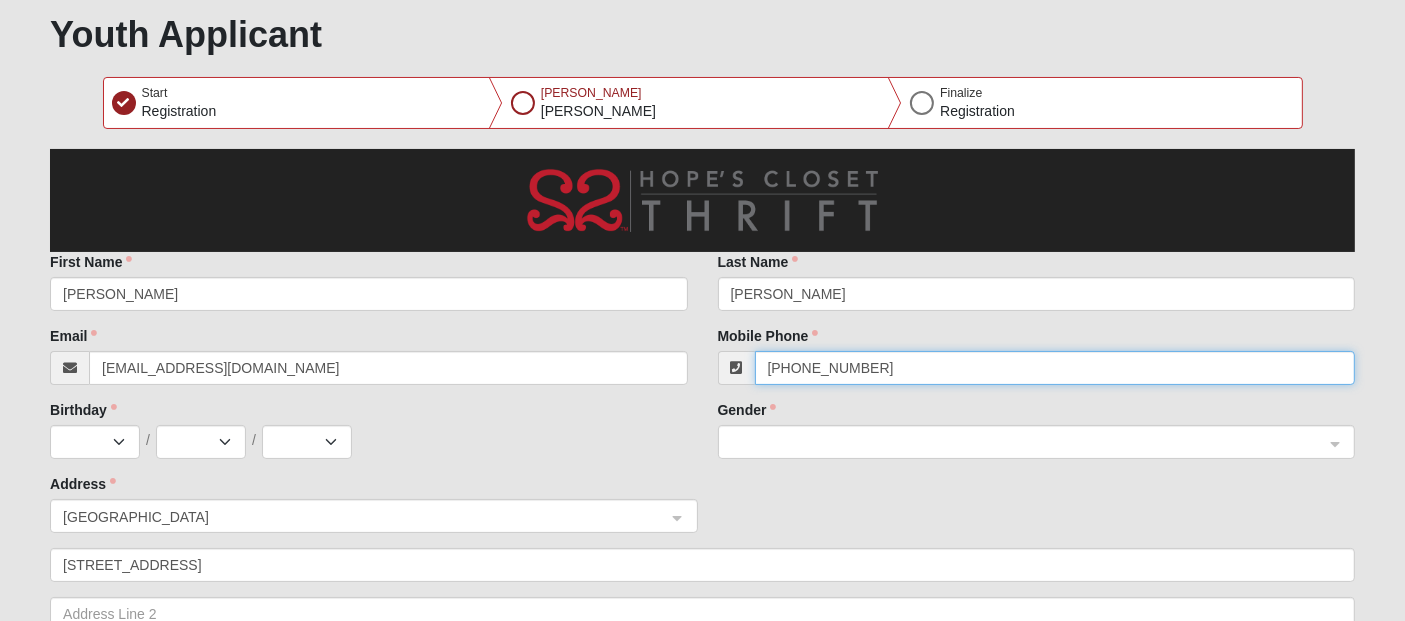 click on "[PHONE_NUMBER]" at bounding box center (1055, 368) 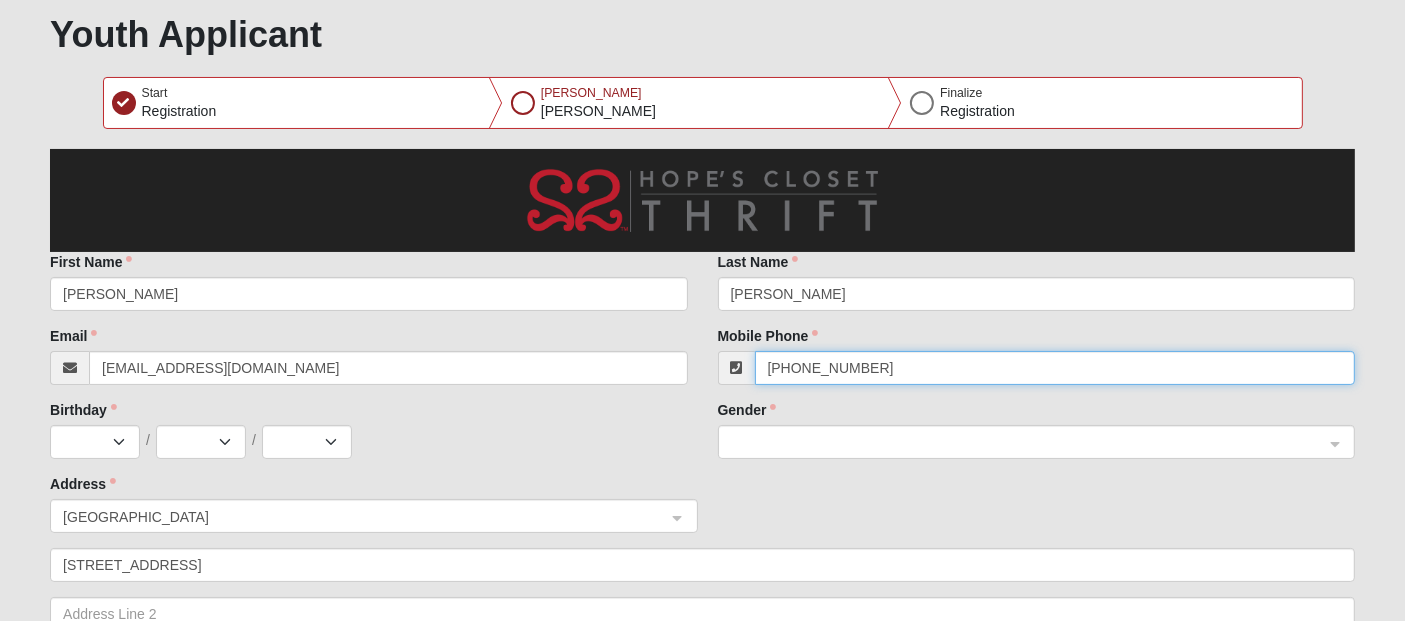 type on "[PHONE_NUMBER]" 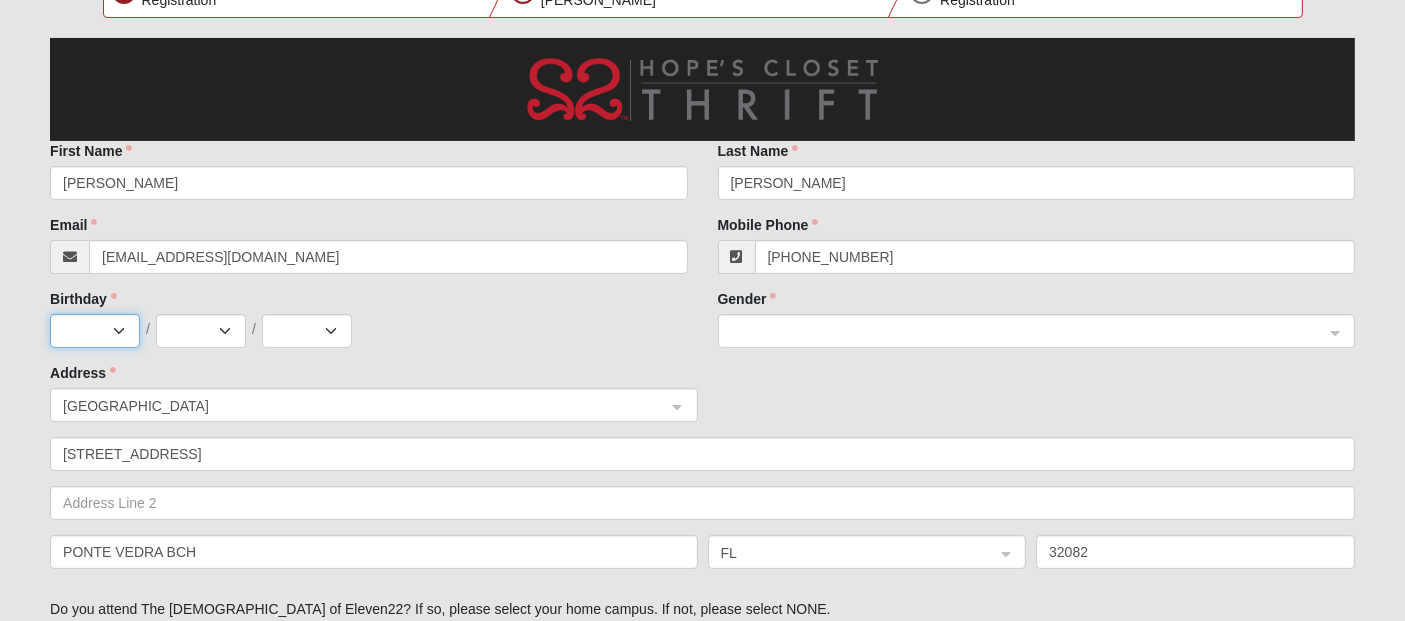 click on "Jan Feb Mar Apr May Jun [DATE] Aug Sep Oct Nov Dec" at bounding box center [95, 331] 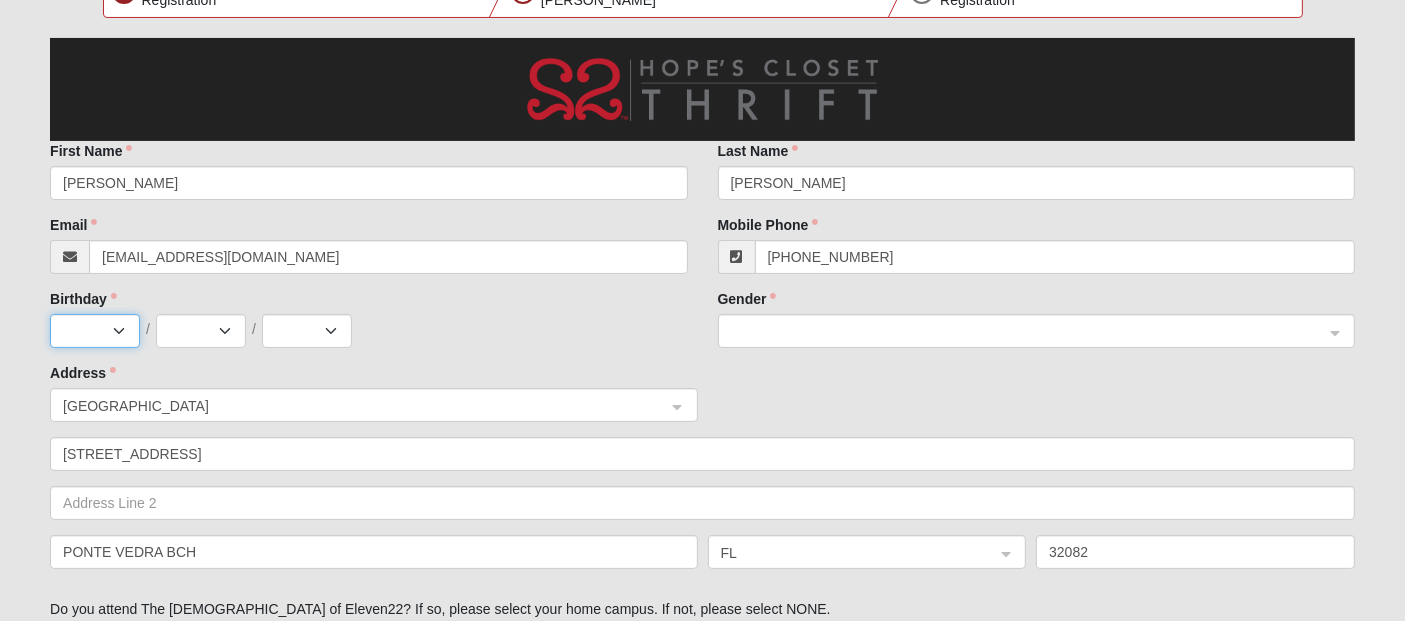 select on "7" 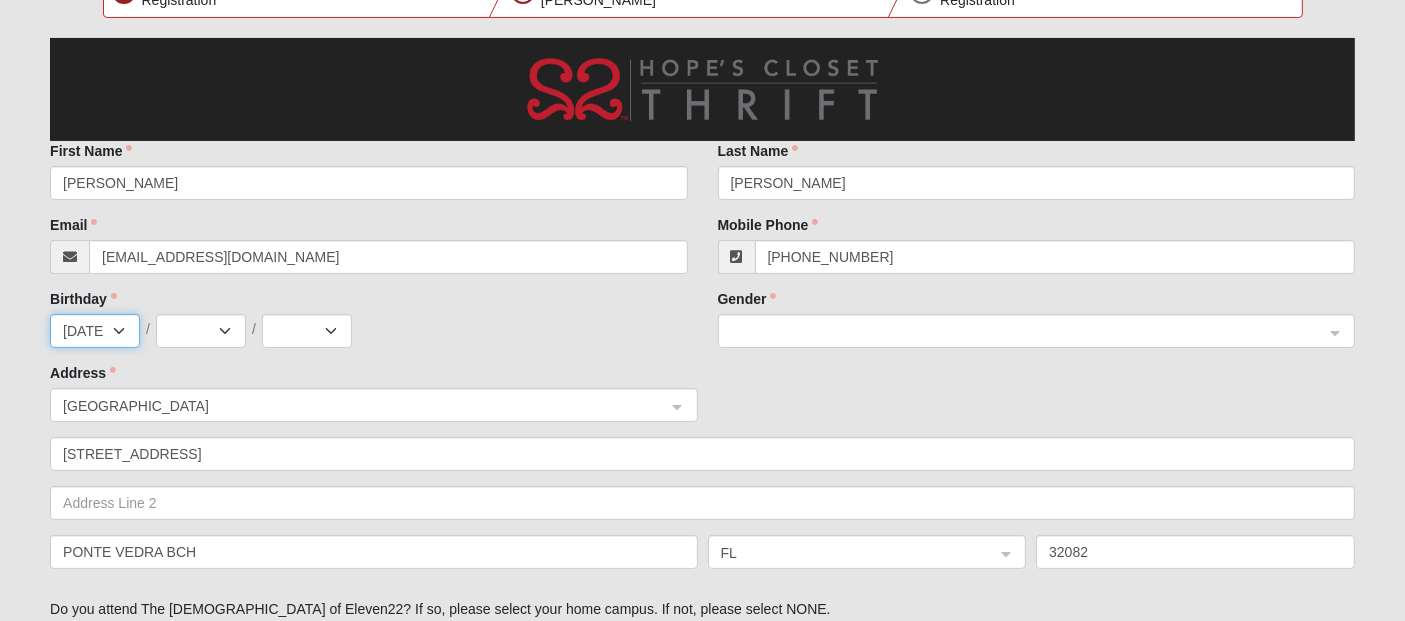 click on "Jan Feb Mar Apr May Jun [DATE] Aug Sep Oct Nov Dec" at bounding box center (95, 331) 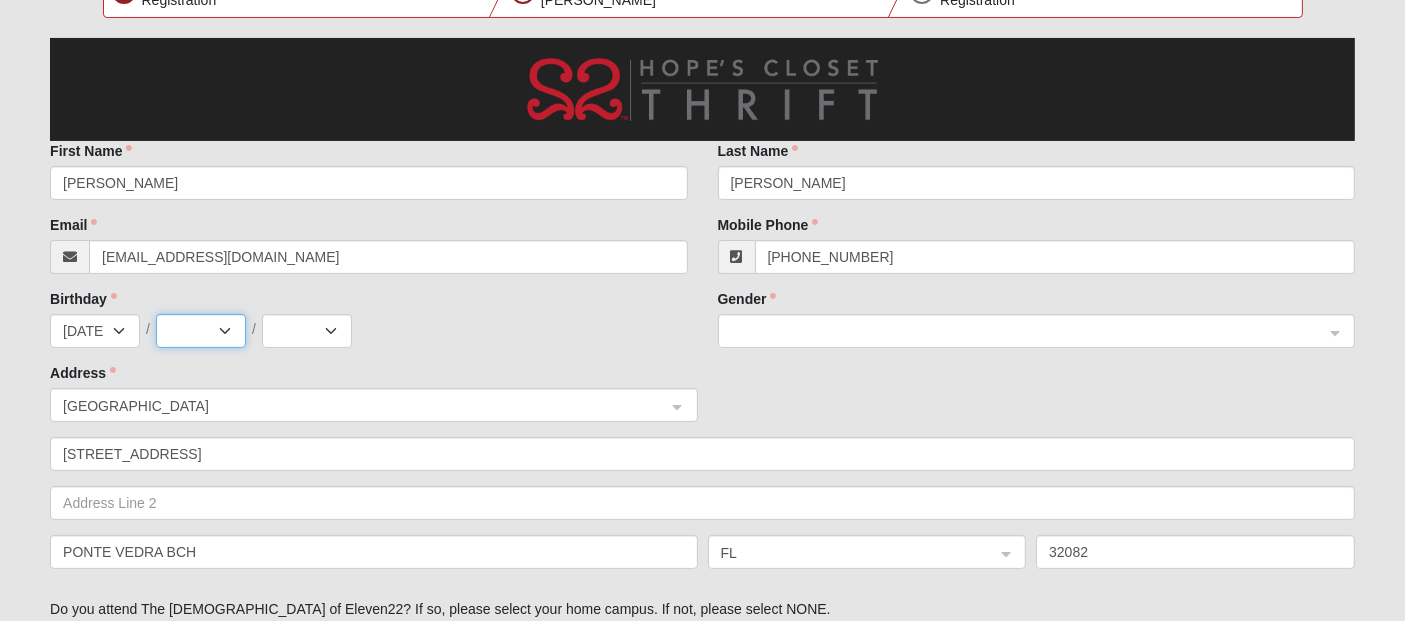 click on "1 2 3 4 5 6 7 8 9 10 11 12 13 14 15 16 17 18 19 20 21 22 23 24 25 26 27 28 29 30 31" at bounding box center (201, 331) 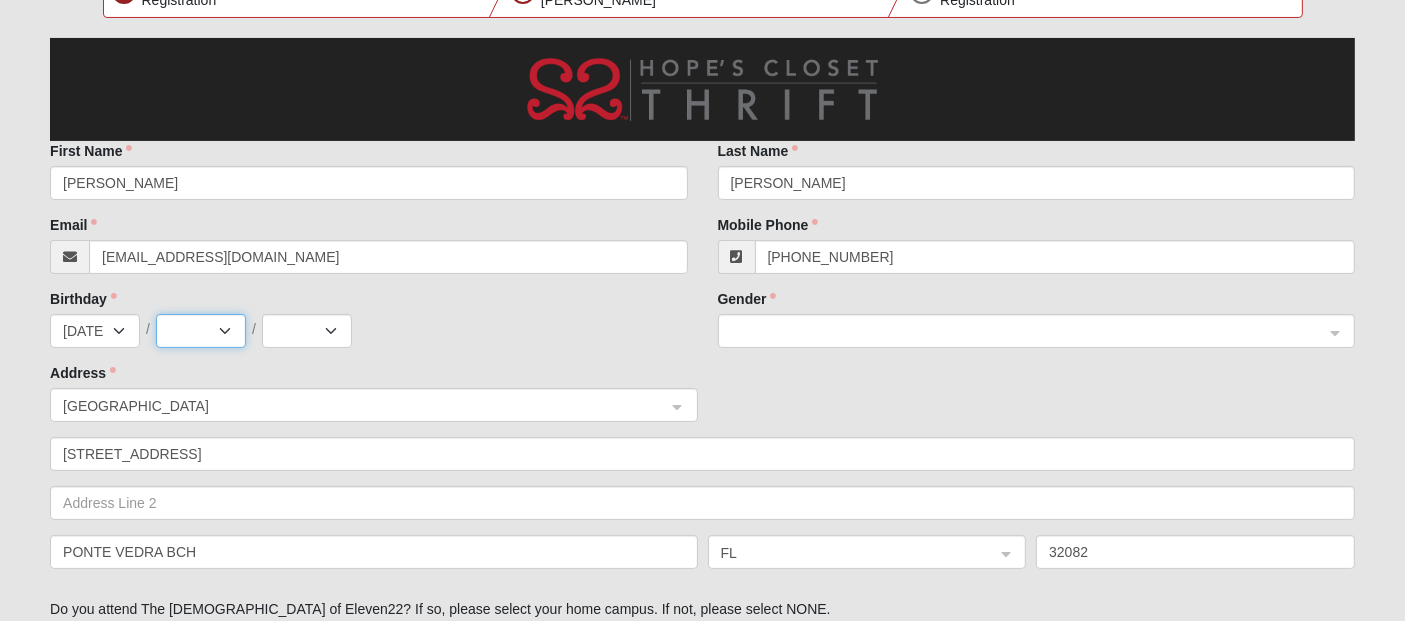 select on "17" 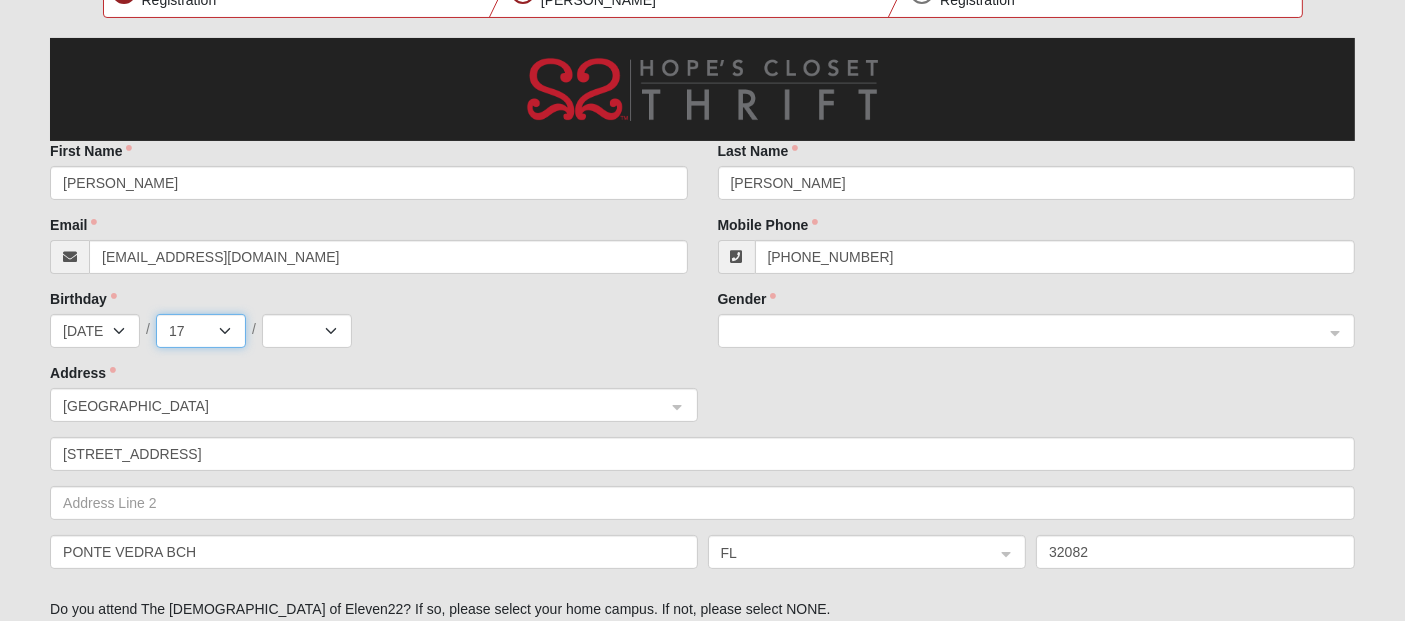 click on "1 2 3 4 5 6 7 8 9 10 11 12 13 14 15 16 17 18 19 20 21 22 23 24 25 26 27 28 29 30 31" at bounding box center [201, 331] 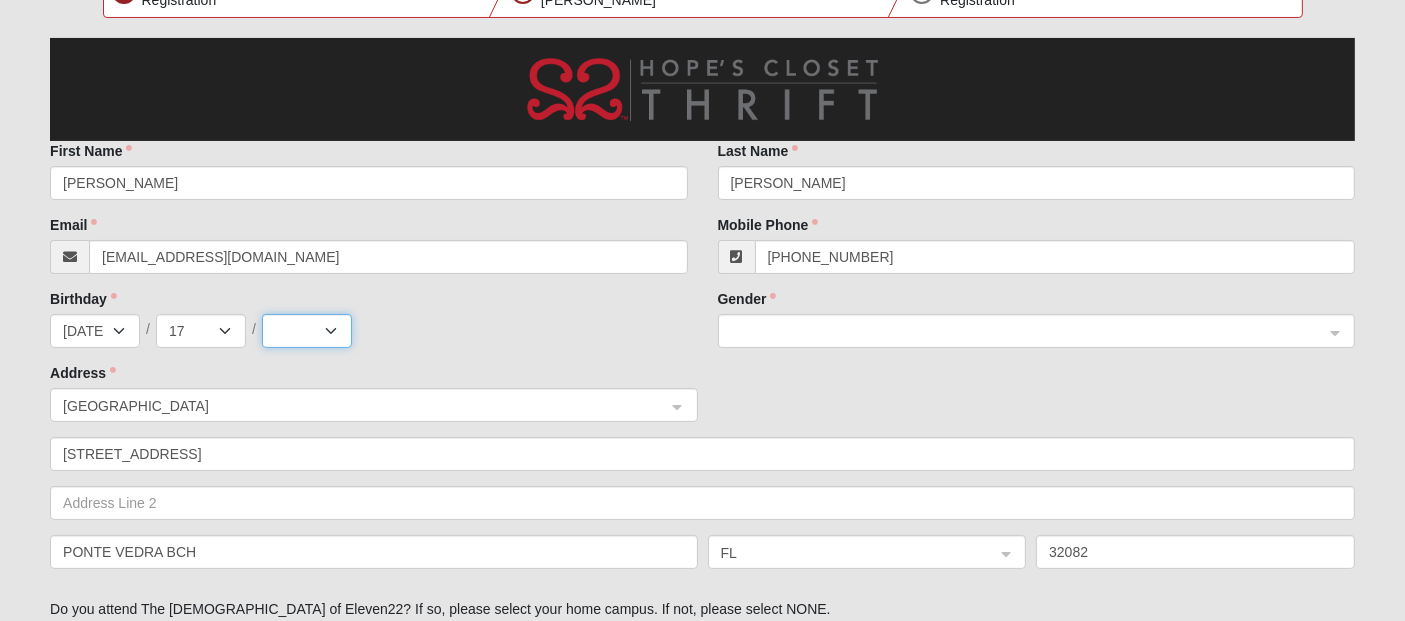 click on "2025 2024 2023 2022 2021 2020 2019 2018 2017 2016 2015 2014 2013 2012 2011 2010 2009 2008 2007 2006 2005 2004 2003 2002 2001 2000 1999 1998 1997 1996 1995 1994 1993 1992 1991 1990 1989 1988 1987 1986 1985 1984 1983 1982 1981 1980 1979 1978 1977 1976 1975 1974 1973 1972 1971 1970 1969 1968 1967 1966 1965 1964 1963 1962 1961 1960 1959 1958 1957 1956 1955 1954 1953 1952 1951 1950 1949 1948 1947 1946 1945 1944 1943 1942 1941 1940 1939 1938 1937 1936 1935 1934 1933 1932 1931 1930 1929 1928 1927 1926 1925 1924 1923 1922 1921 1920 1919 1918 1917 1916 1915 1914 1913 1912 1911 1910 1909 1908 1907 1906 1905 1904 1903 1902 1901 1900" at bounding box center (307, 331) 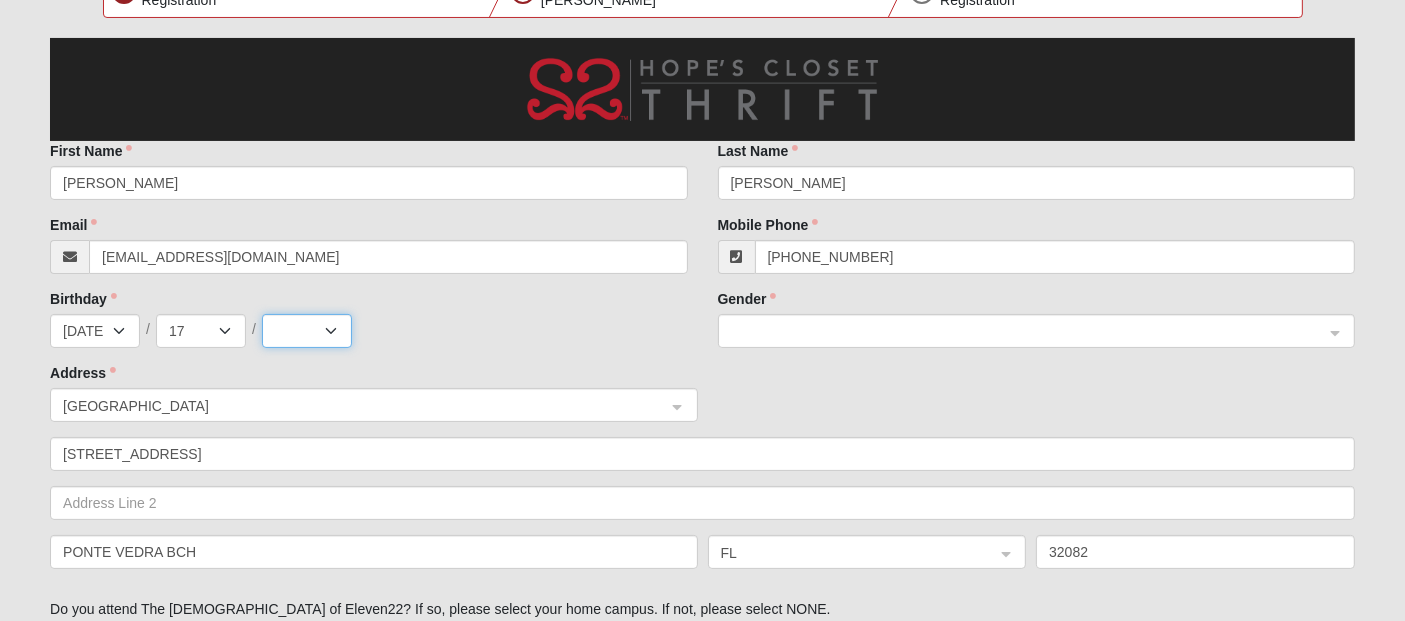 select on "2011" 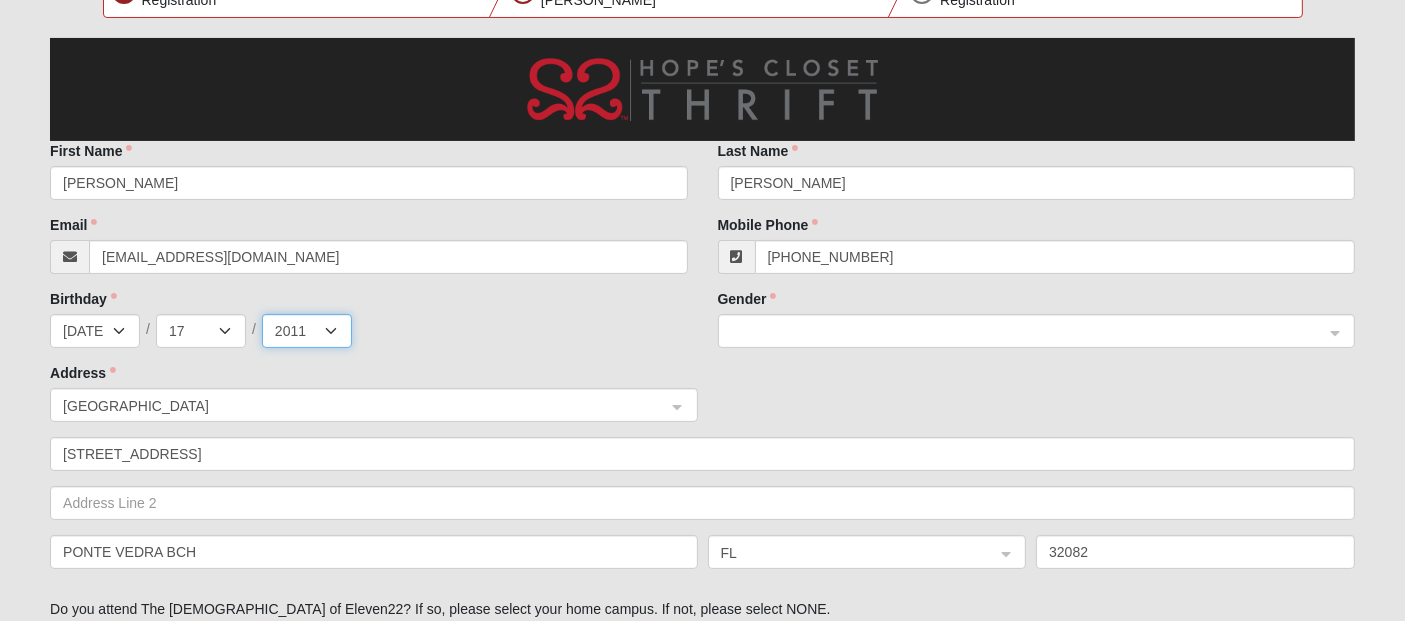 click on "2025 2024 2023 2022 2021 2020 2019 2018 2017 2016 2015 2014 2013 2012 2011 2010 2009 2008 2007 2006 2005 2004 2003 2002 2001 2000 1999 1998 1997 1996 1995 1994 1993 1992 1991 1990 1989 1988 1987 1986 1985 1984 1983 1982 1981 1980 1979 1978 1977 1976 1975 1974 1973 1972 1971 1970 1969 1968 1967 1966 1965 1964 1963 1962 1961 1960 1959 1958 1957 1956 1955 1954 1953 1952 1951 1950 1949 1948 1947 1946 1945 1944 1943 1942 1941 1940 1939 1938 1937 1936 1935 1934 1933 1932 1931 1930 1929 1928 1927 1926 1925 1924 1923 1922 1921 1920 1919 1918 1917 1916 1915 1914 1913 1912 1911 1910 1909 1908 1907 1906 1905 1904 1903 1902 1901 1900" at bounding box center [307, 331] 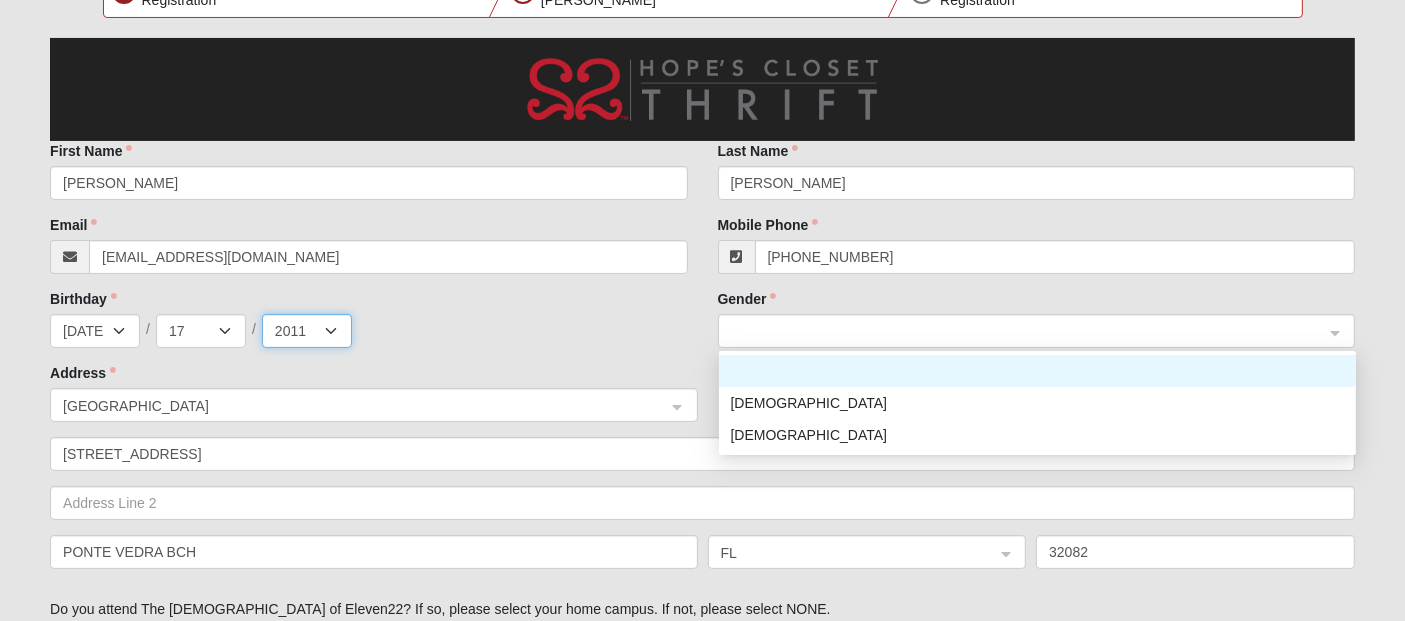click 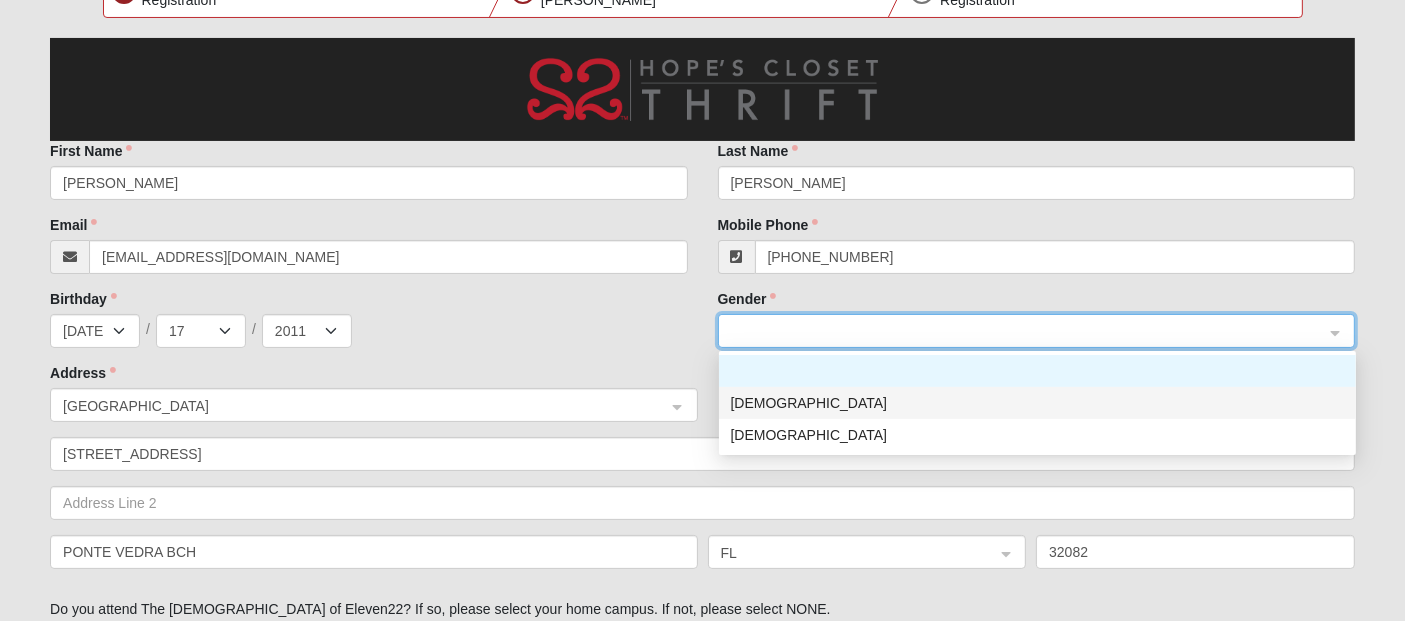 click on "[DEMOGRAPHIC_DATA]" at bounding box center [1037, 403] 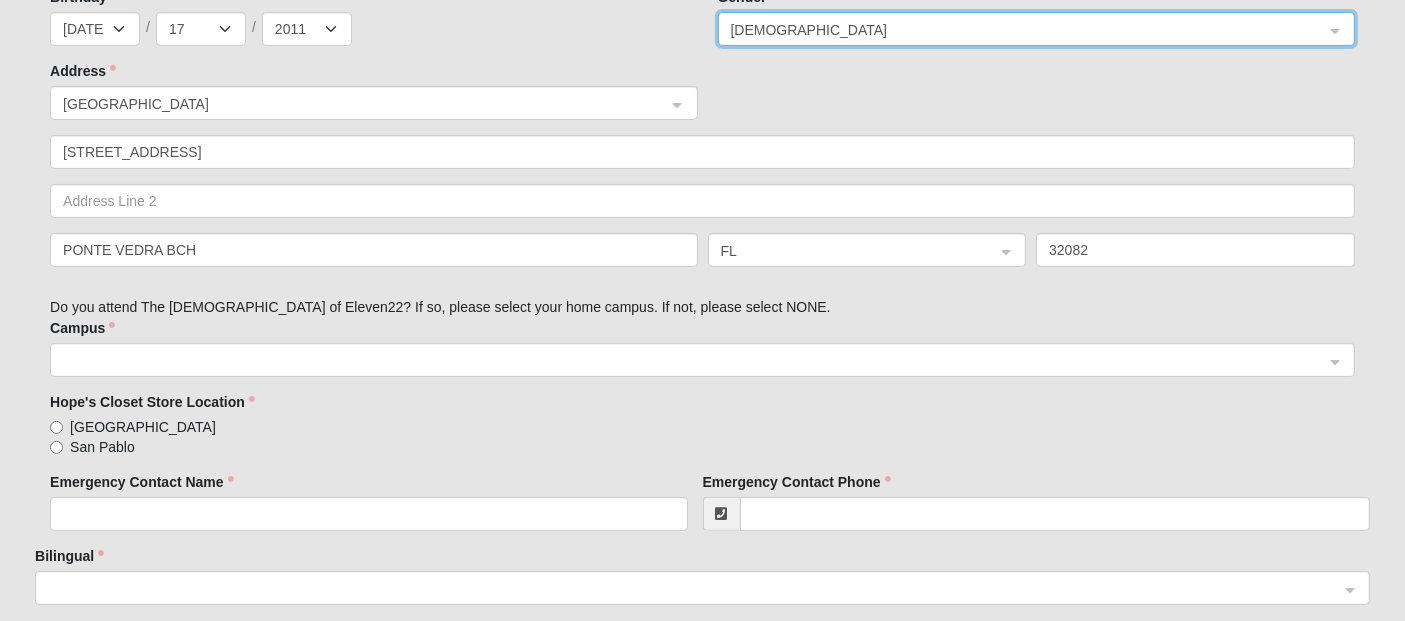 scroll, scrollTop: 666, scrollLeft: 0, axis: vertical 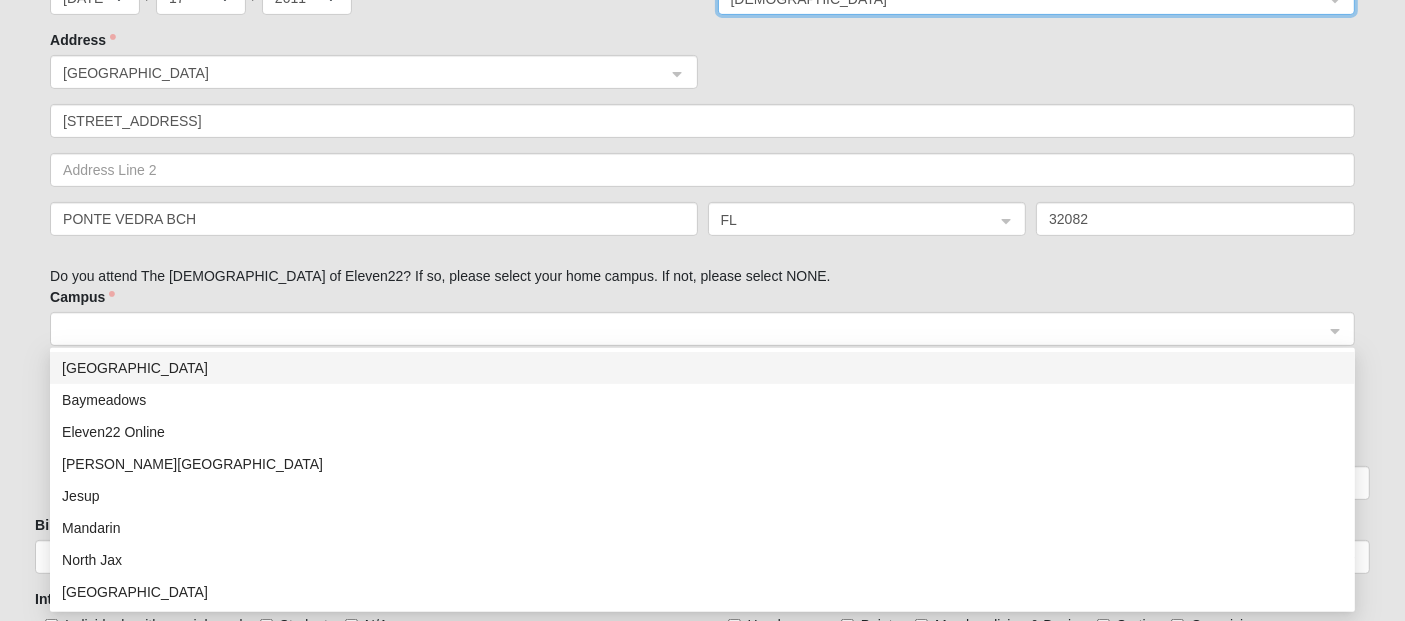 click 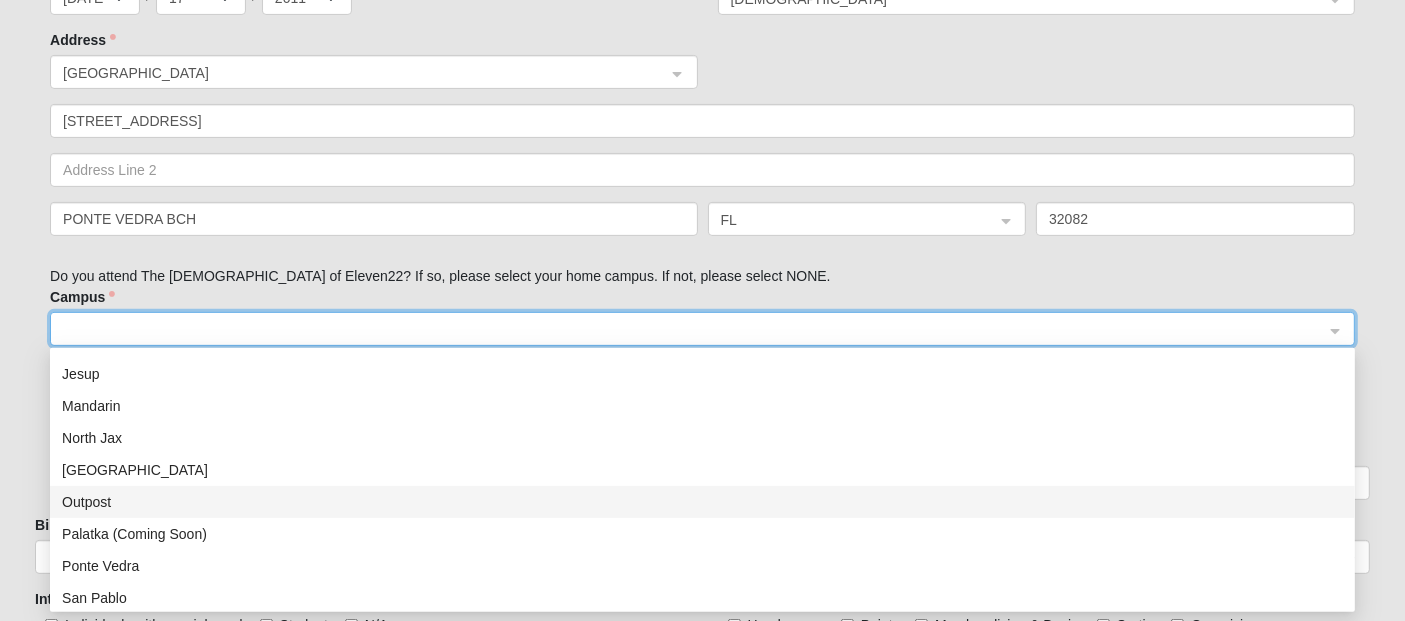 scroll, scrollTop: 255, scrollLeft: 0, axis: vertical 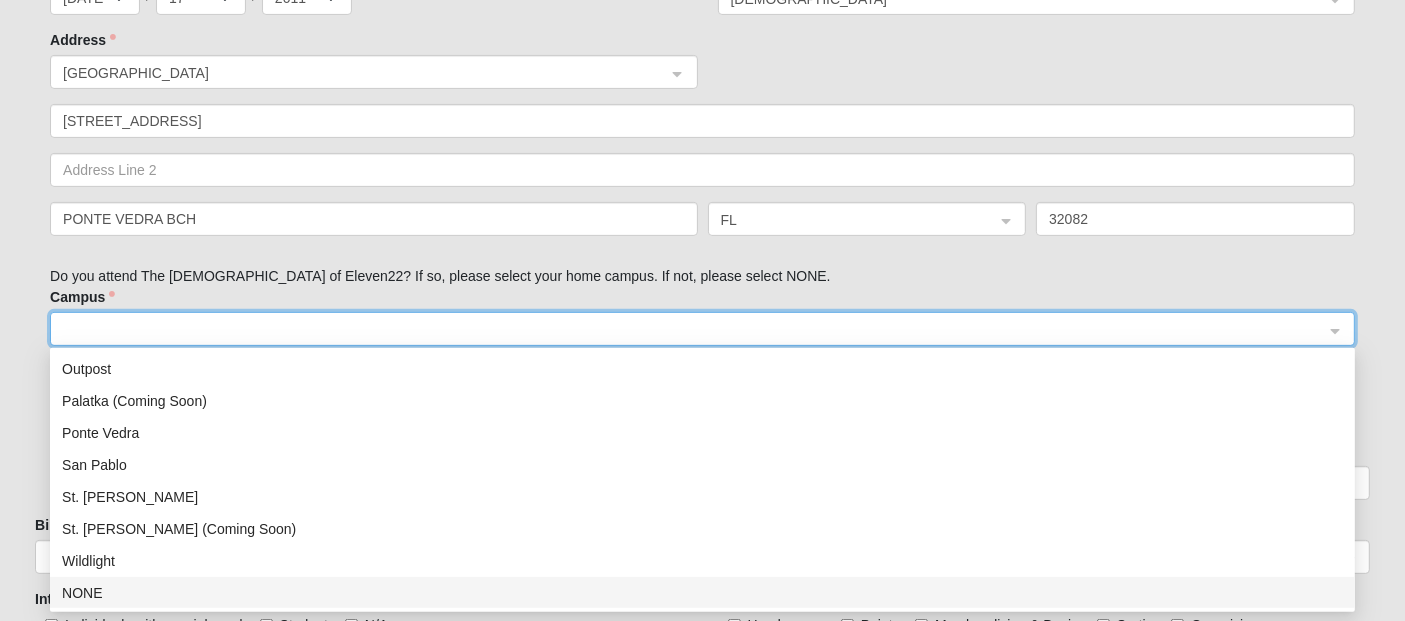 click on "NONE" at bounding box center (702, 593) 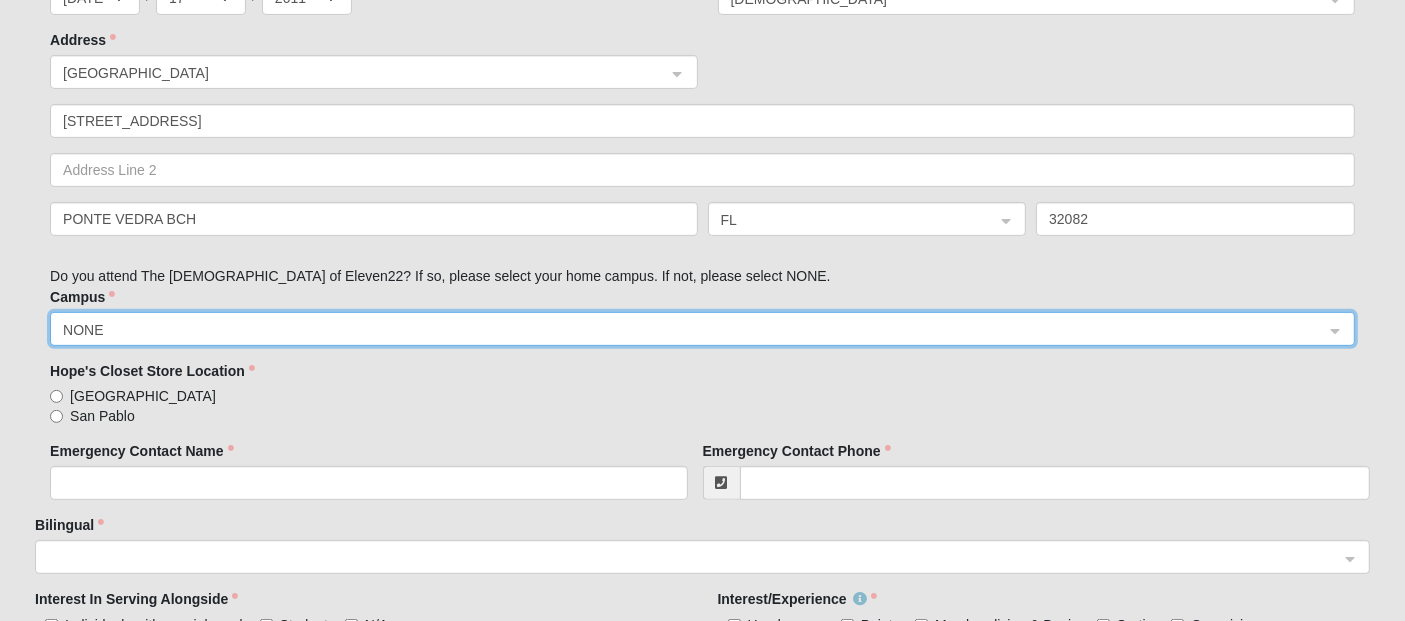 scroll, scrollTop: 777, scrollLeft: 0, axis: vertical 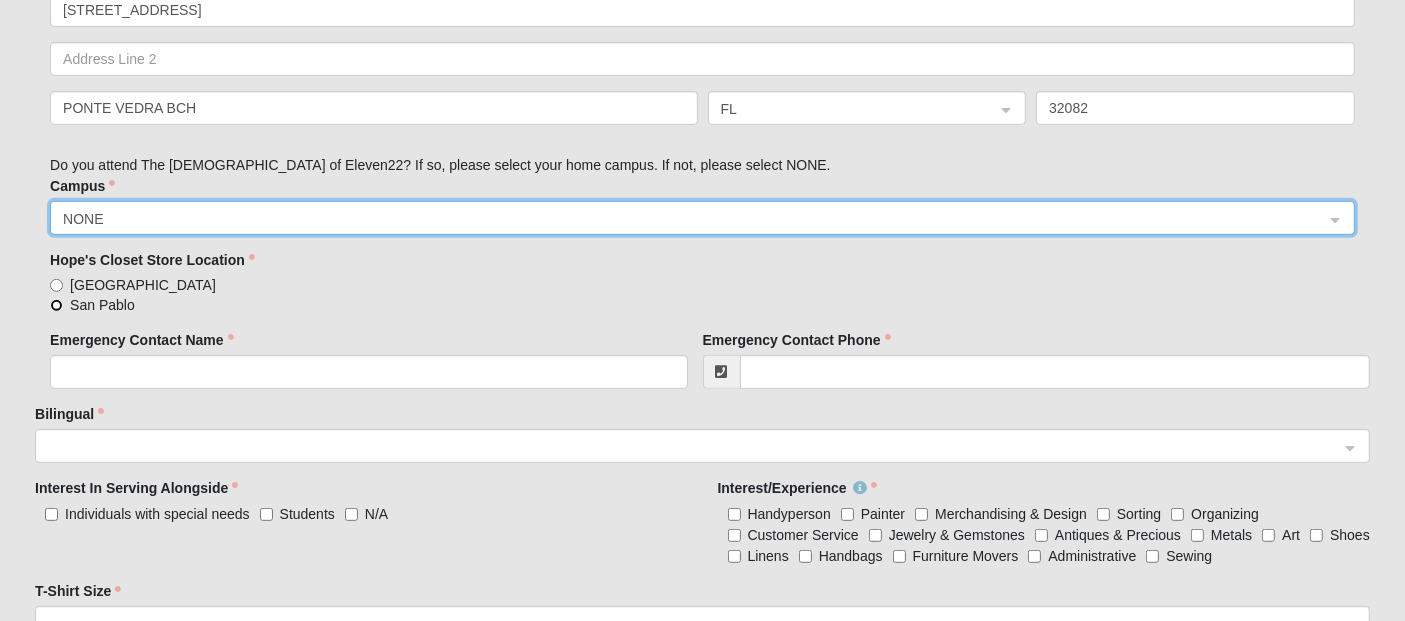 click on "San Pablo" at bounding box center (56, 305) 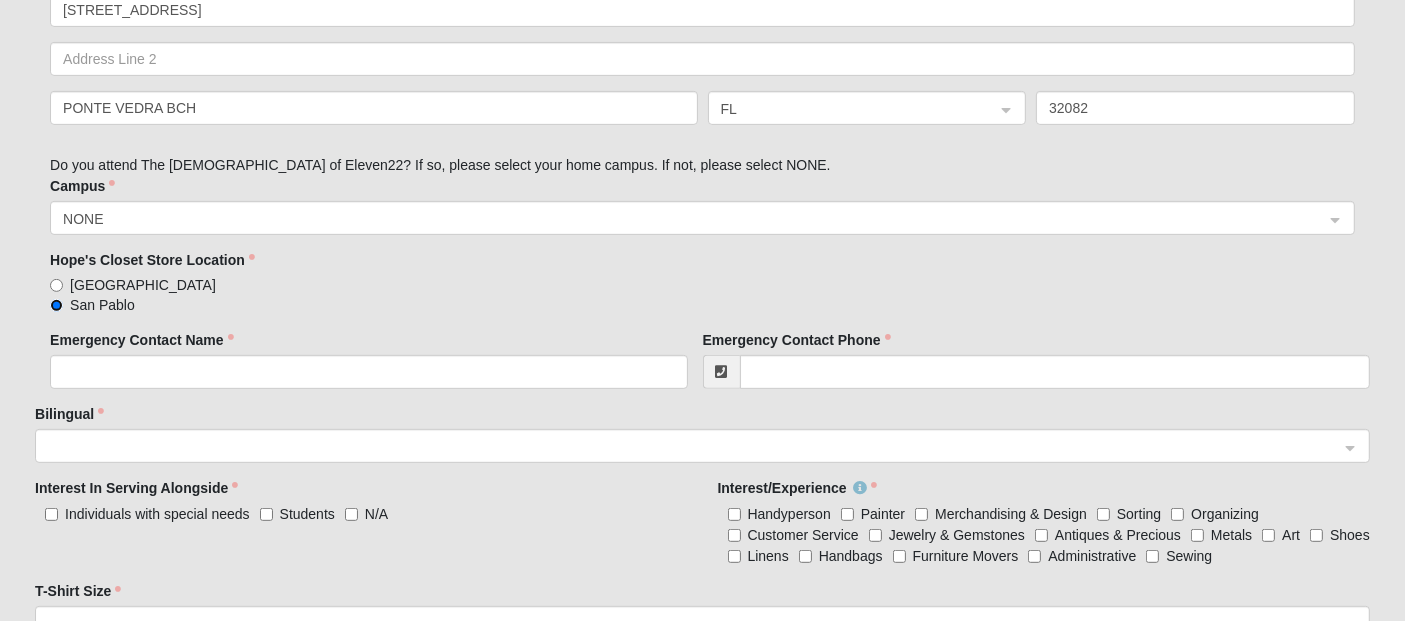 scroll, scrollTop: 888, scrollLeft: 0, axis: vertical 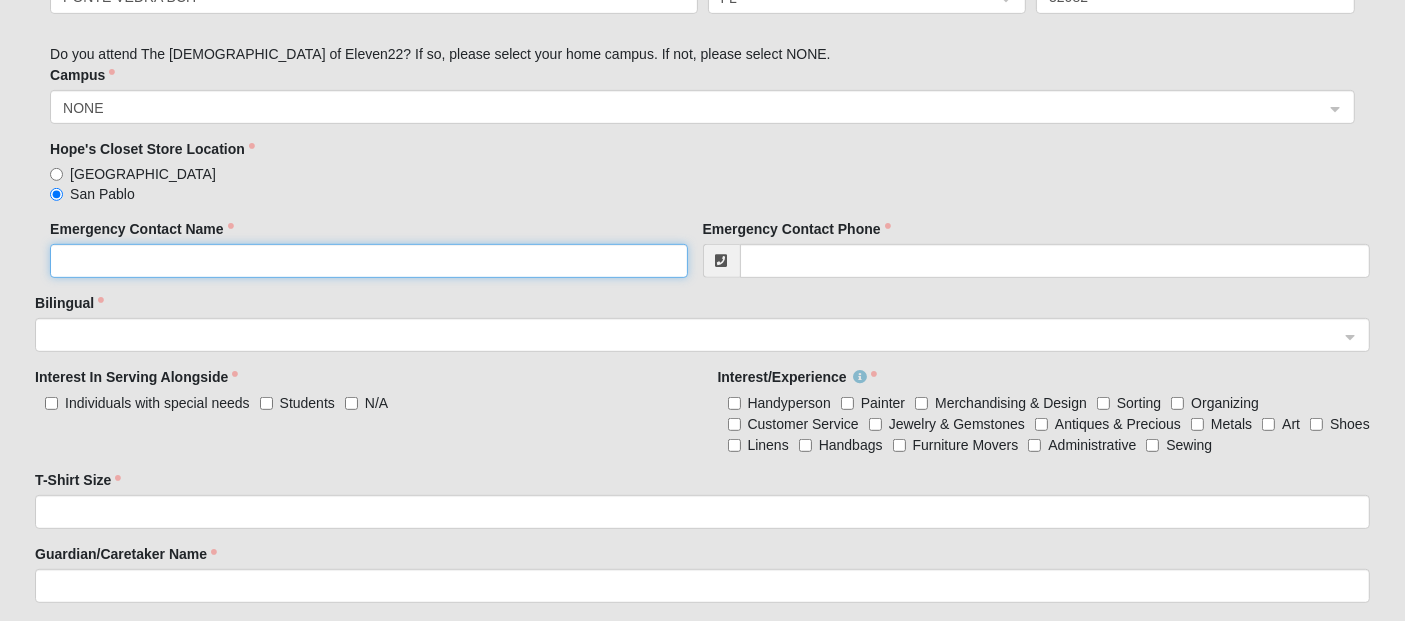 click on "Emergency Contact Name" 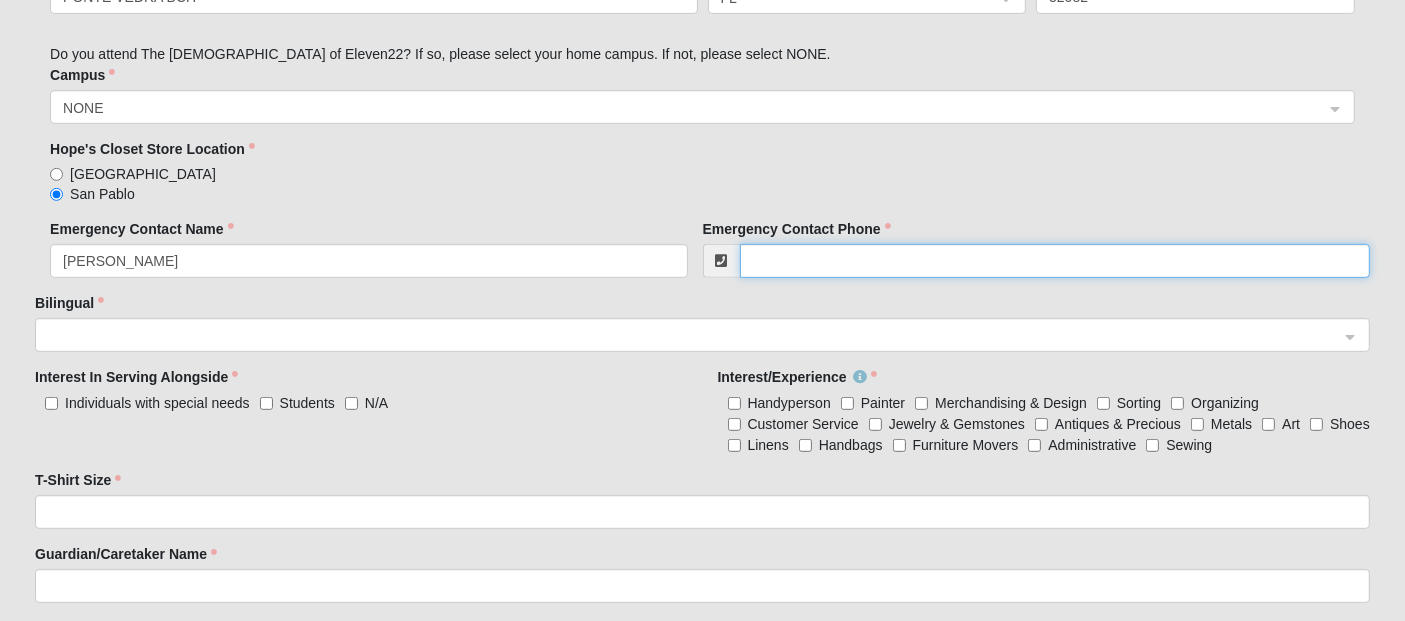 type on "[PHONE_NUMBER]" 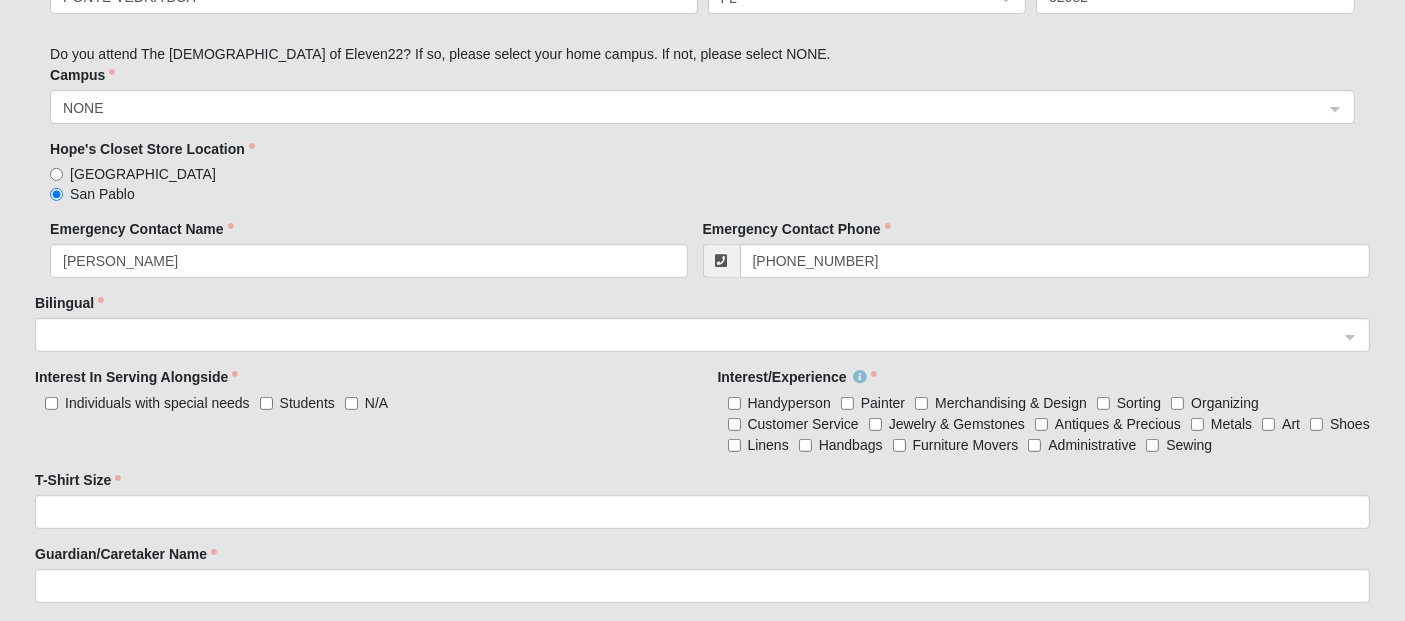 type on "[EMAIL_ADDRESS][DOMAIN_NAME]" 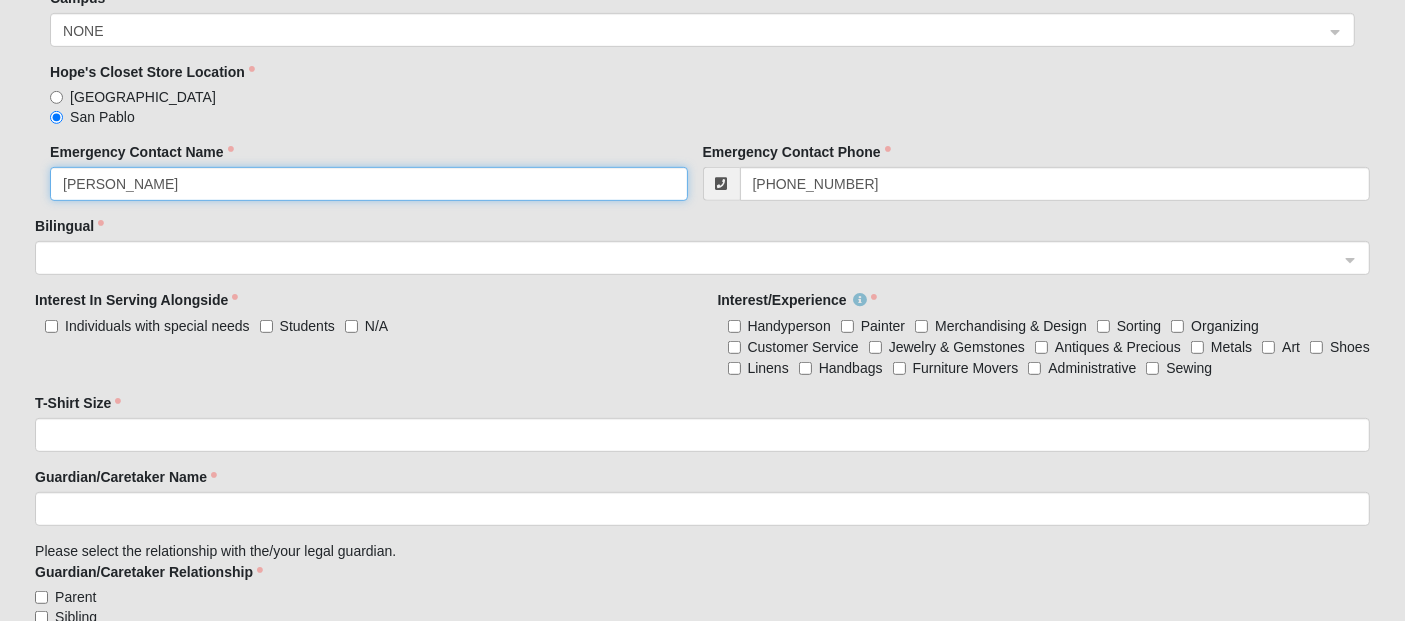 scroll, scrollTop: 1000, scrollLeft: 0, axis: vertical 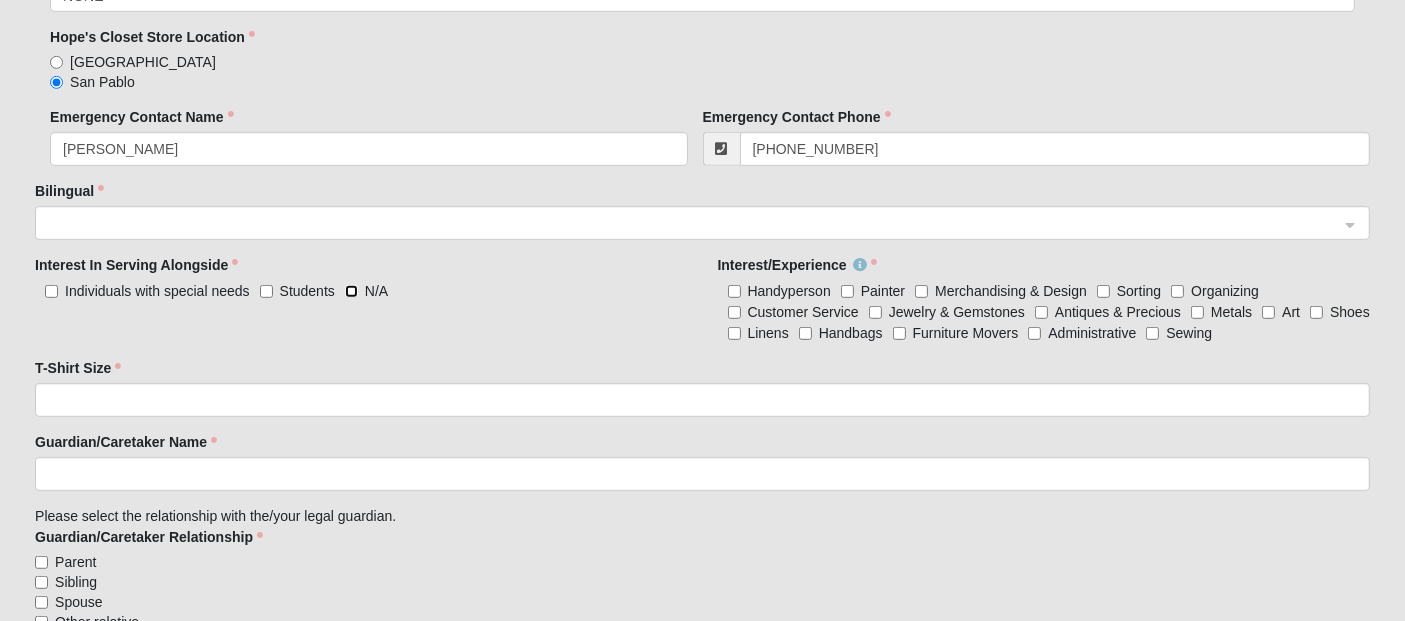 click on "N/A" at bounding box center [351, 291] 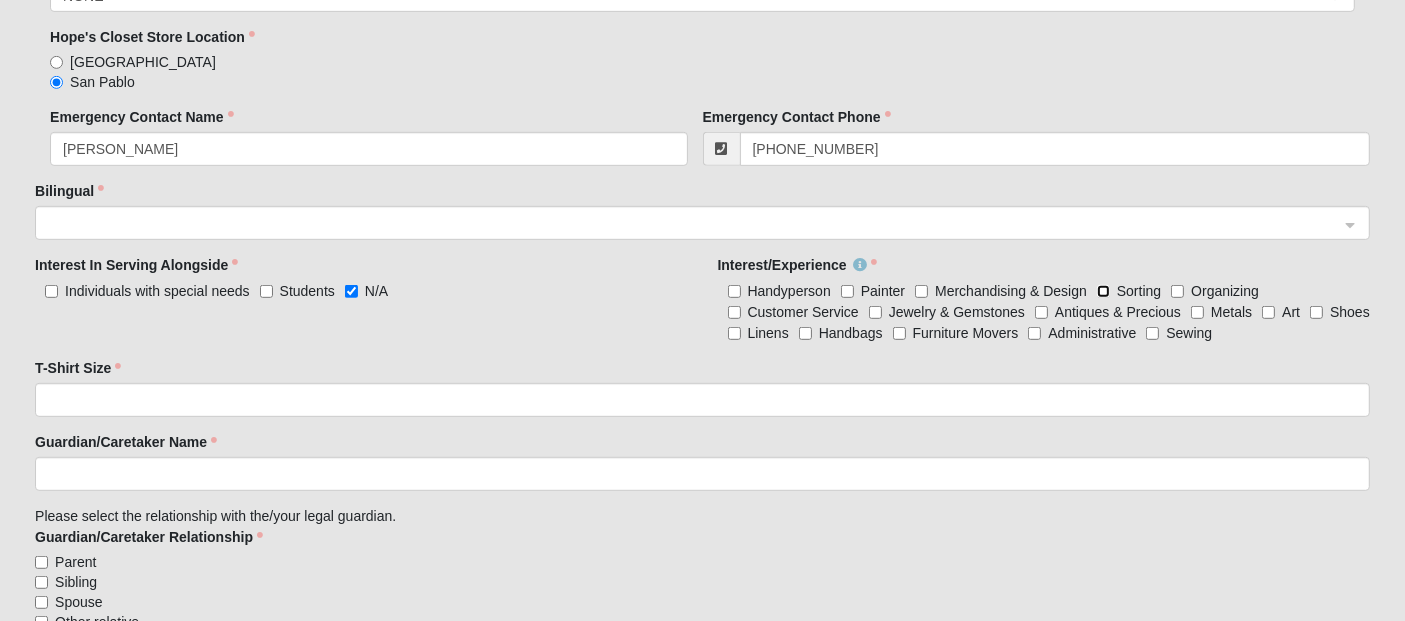 click on "Sorting" at bounding box center [1103, 291] 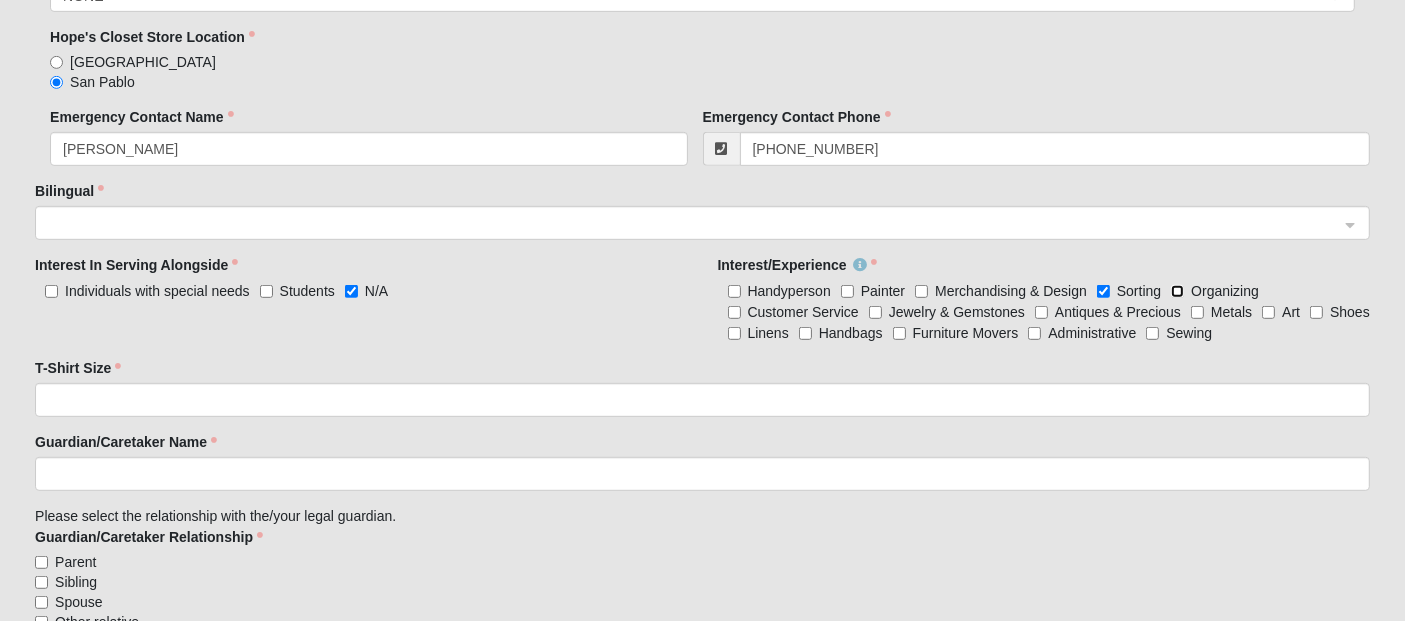 click on "Organizing" at bounding box center [1177, 291] 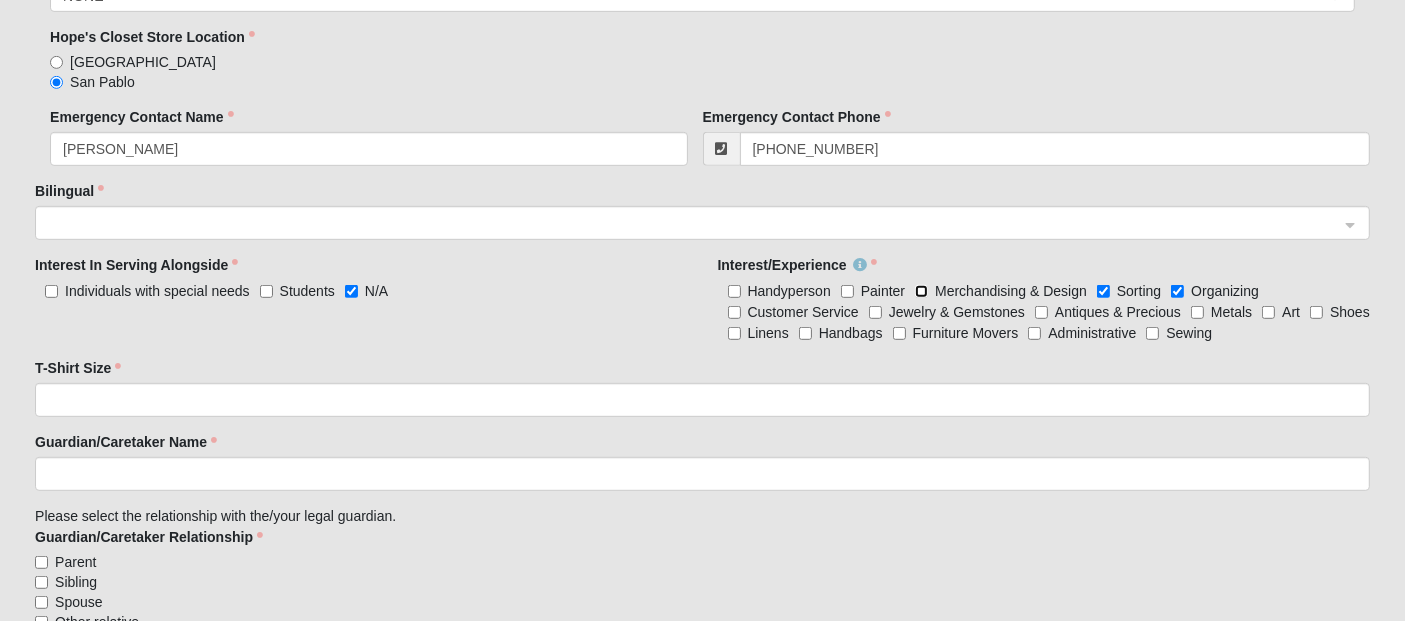 click on "Merchandising & Design" at bounding box center [921, 291] 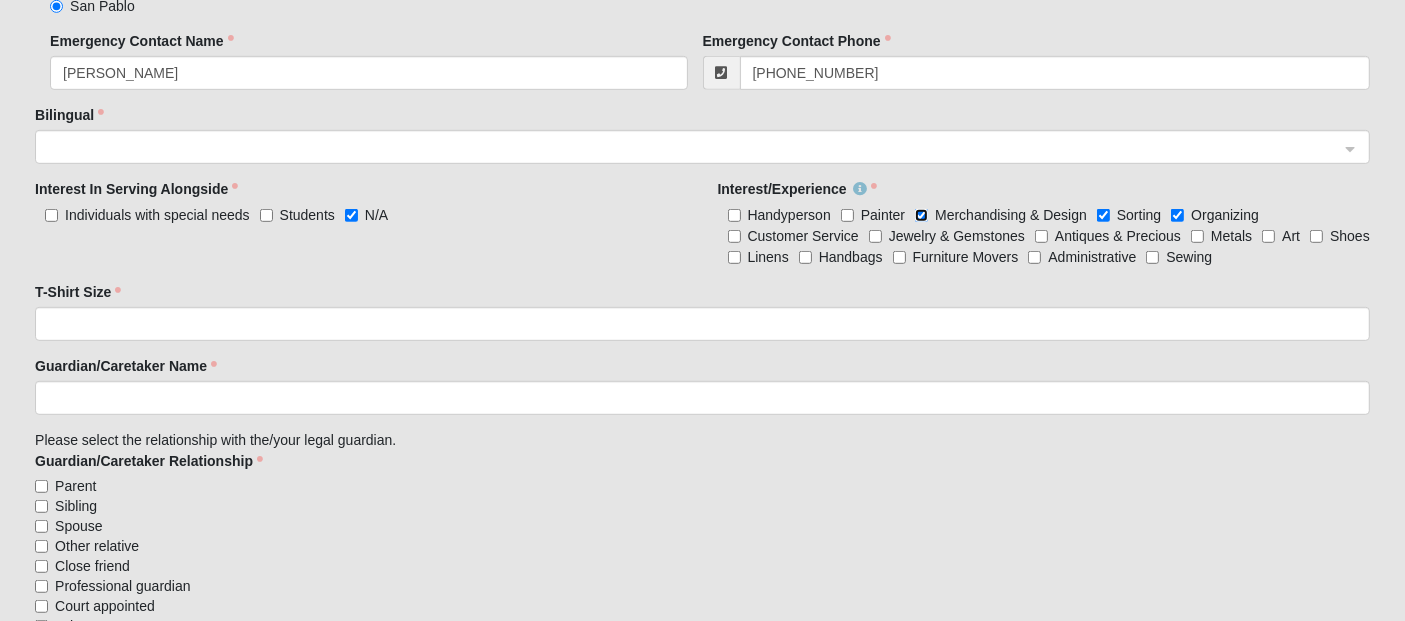 scroll, scrollTop: 1111, scrollLeft: 0, axis: vertical 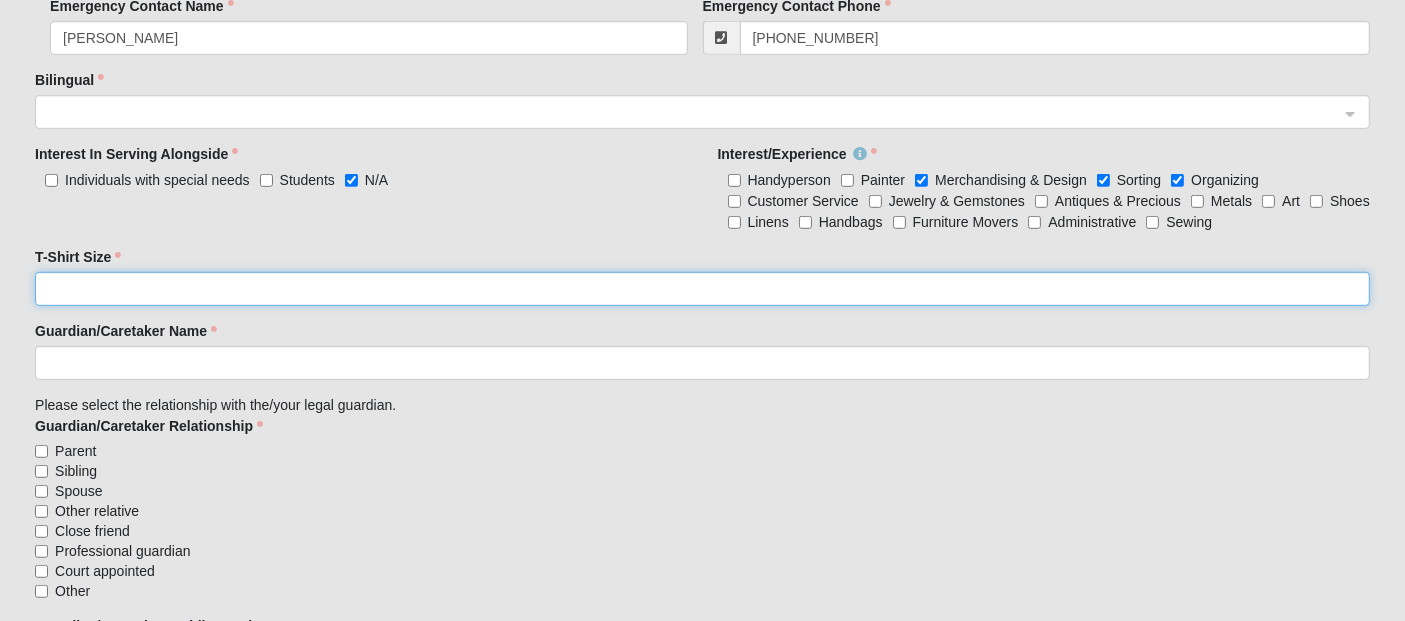 click on "T-Shirt Size" 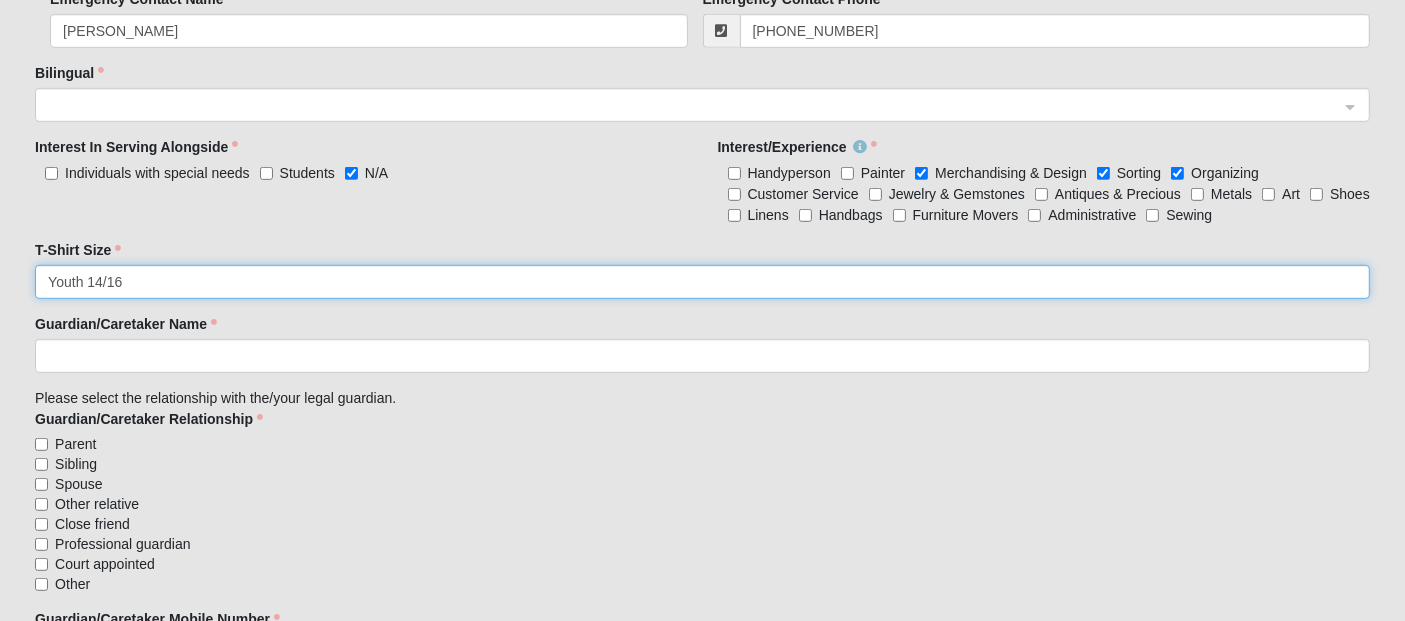 scroll, scrollTop: 1222, scrollLeft: 0, axis: vertical 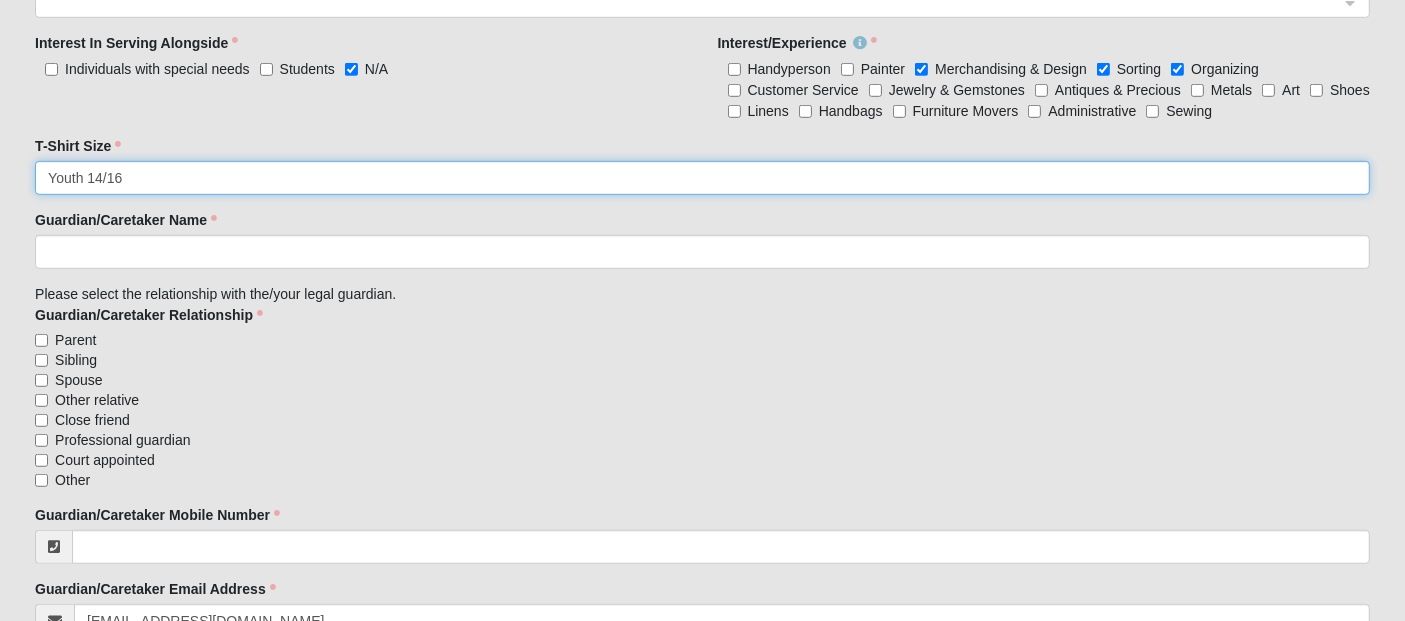 type on "Youth 14/16" 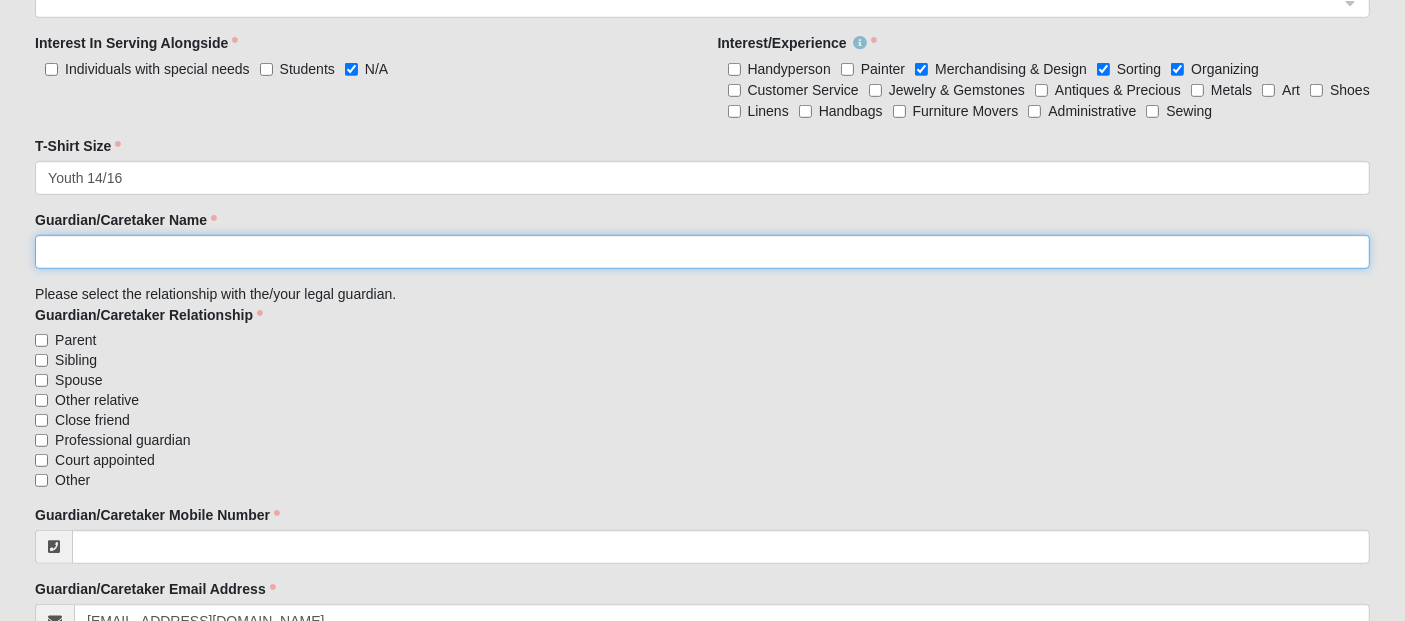 click on "Guardian/Caretaker Name" 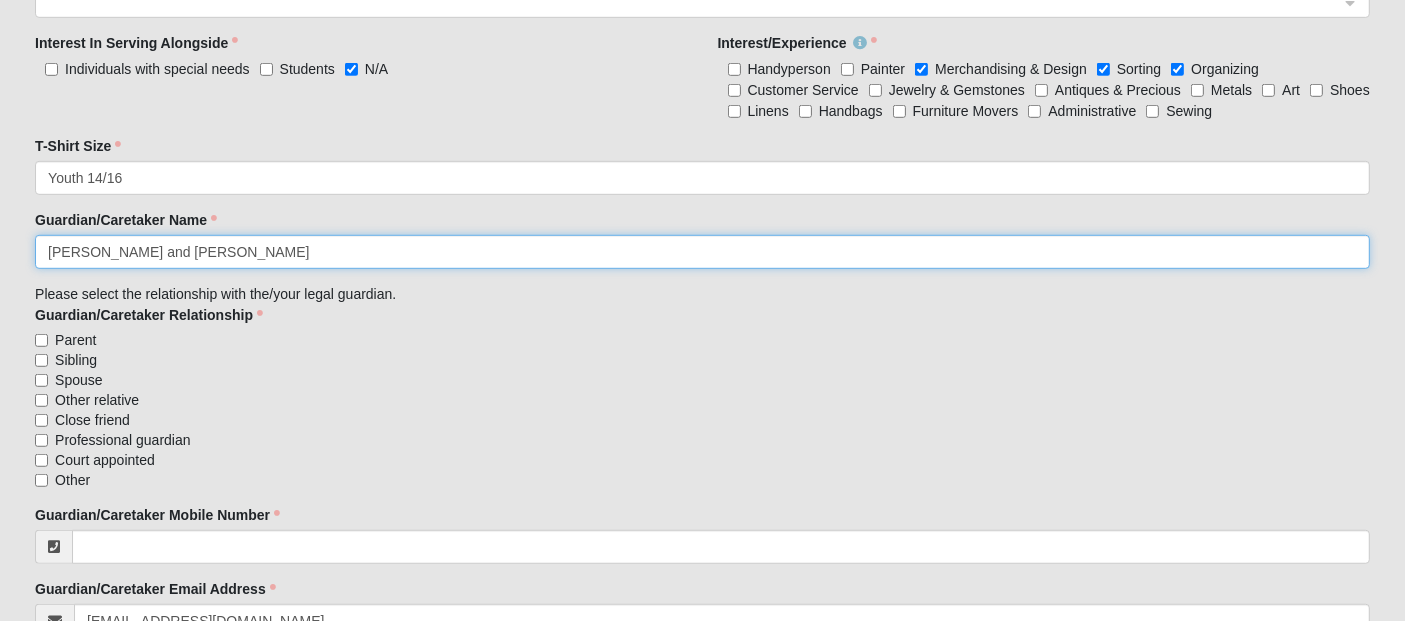 type on "[PERSON_NAME] and [PERSON_NAME]" 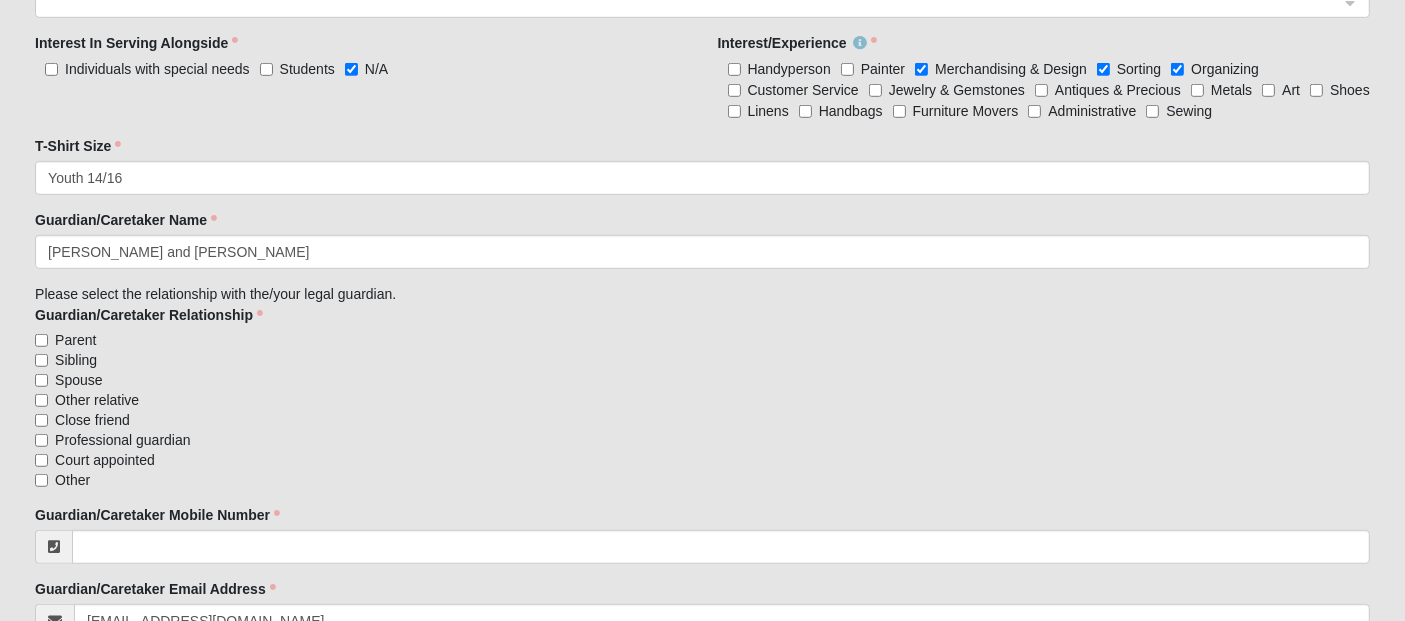 click on "Parent" 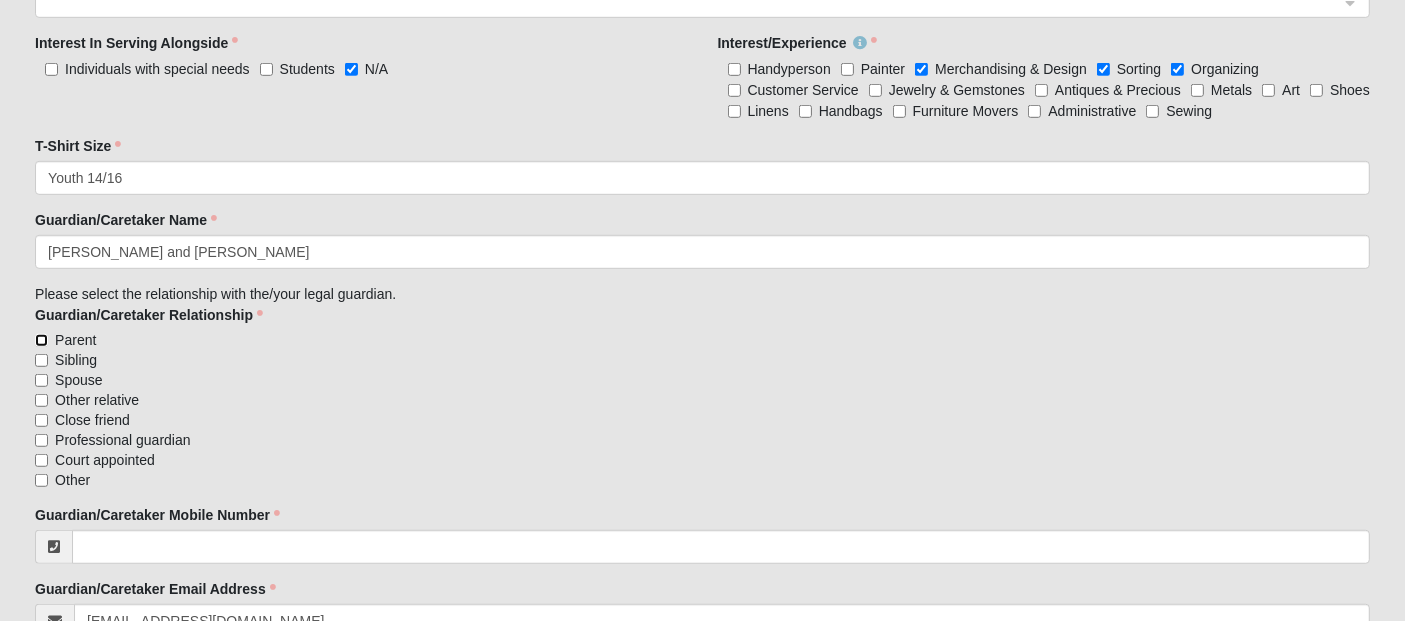 click on "Parent" at bounding box center (41, 340) 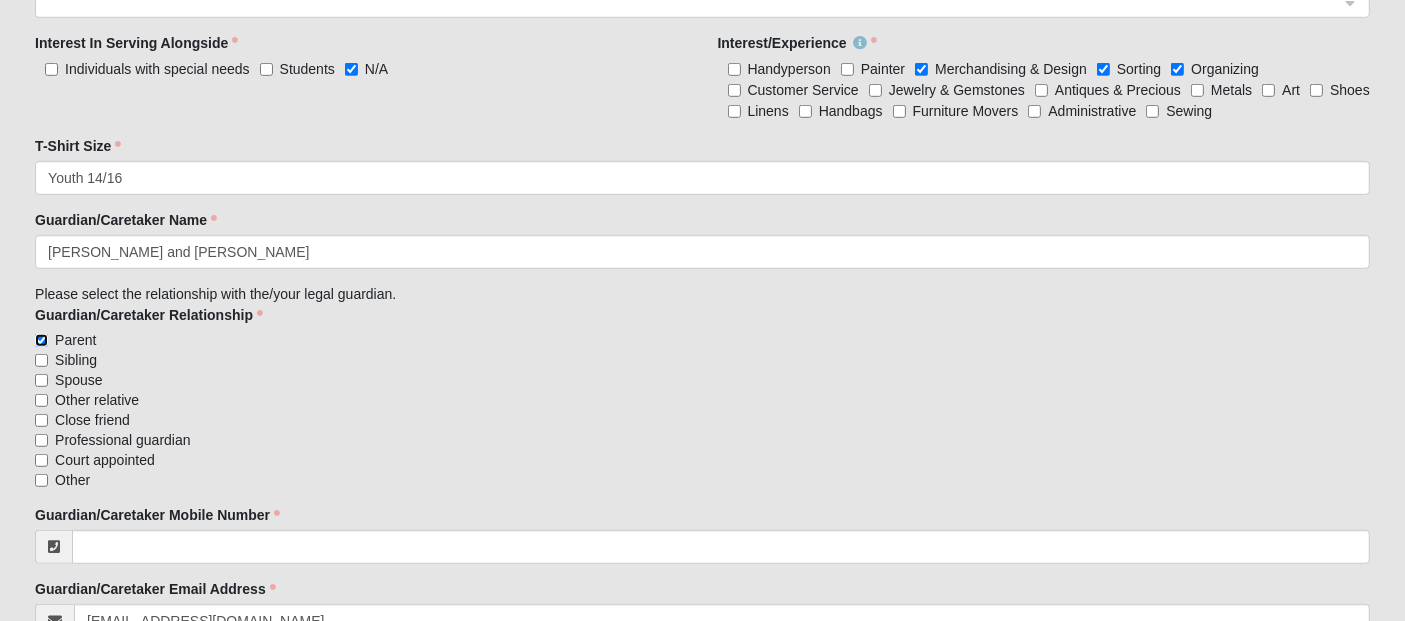 scroll, scrollTop: 1348, scrollLeft: 0, axis: vertical 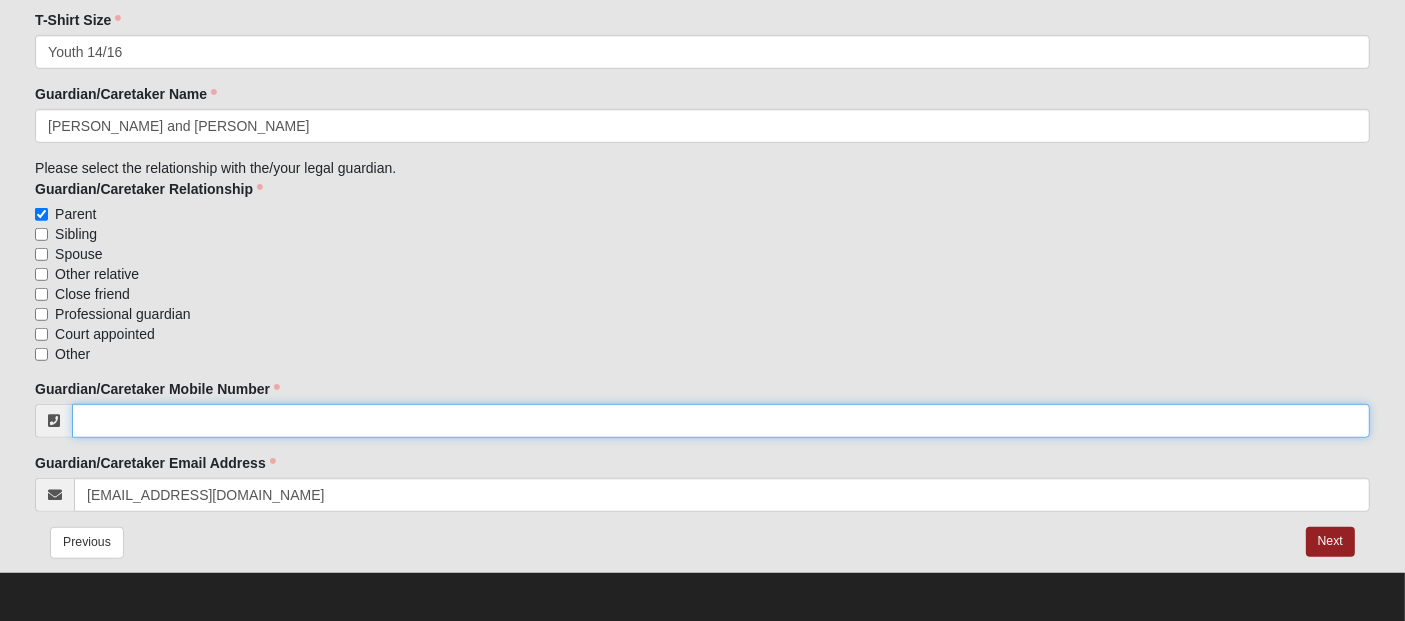 click on "Guardian/Caretaker Mobile Number" at bounding box center (721, 421) 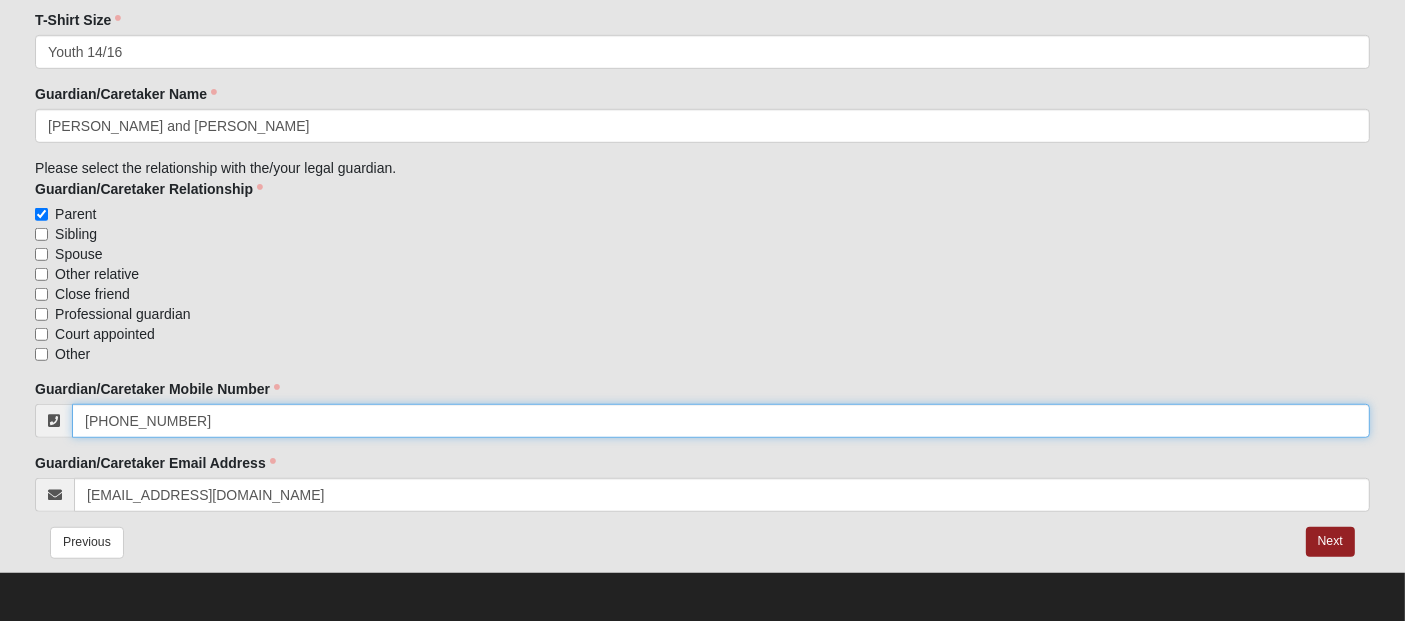 click on "[PHONE_NUMBER]" at bounding box center [721, 421] 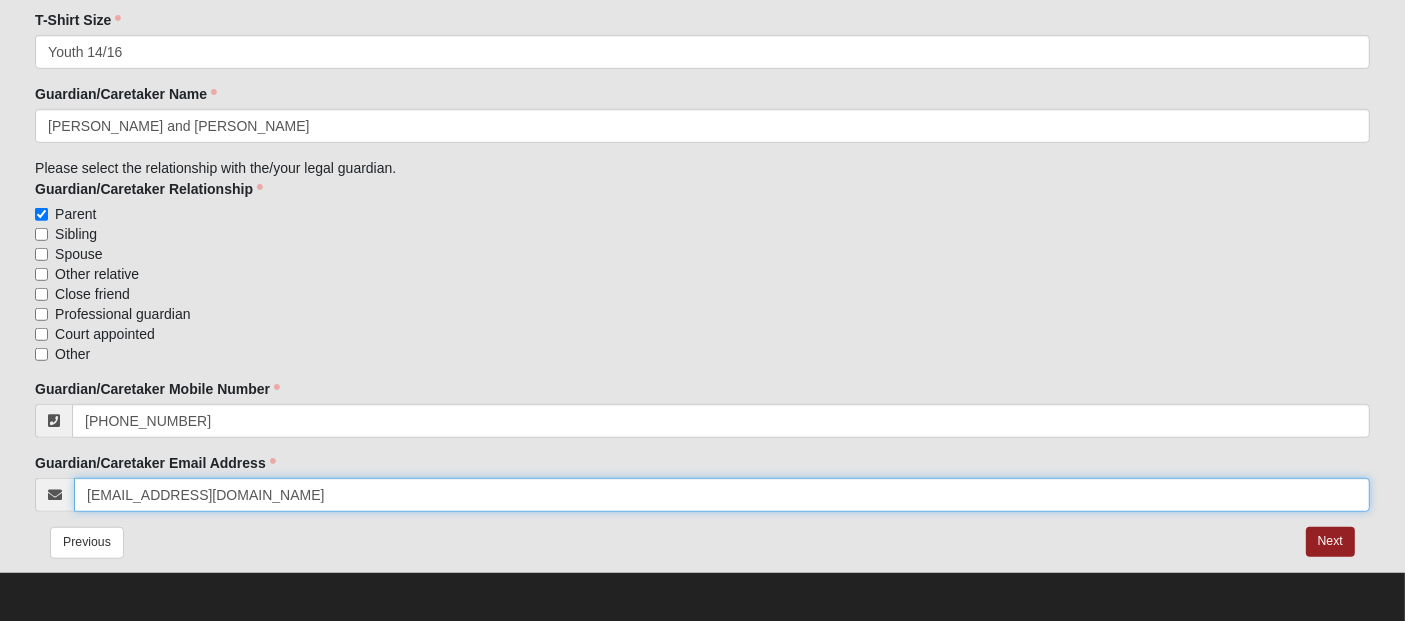 click on "[EMAIL_ADDRESS][DOMAIN_NAME]" at bounding box center (722, 495) 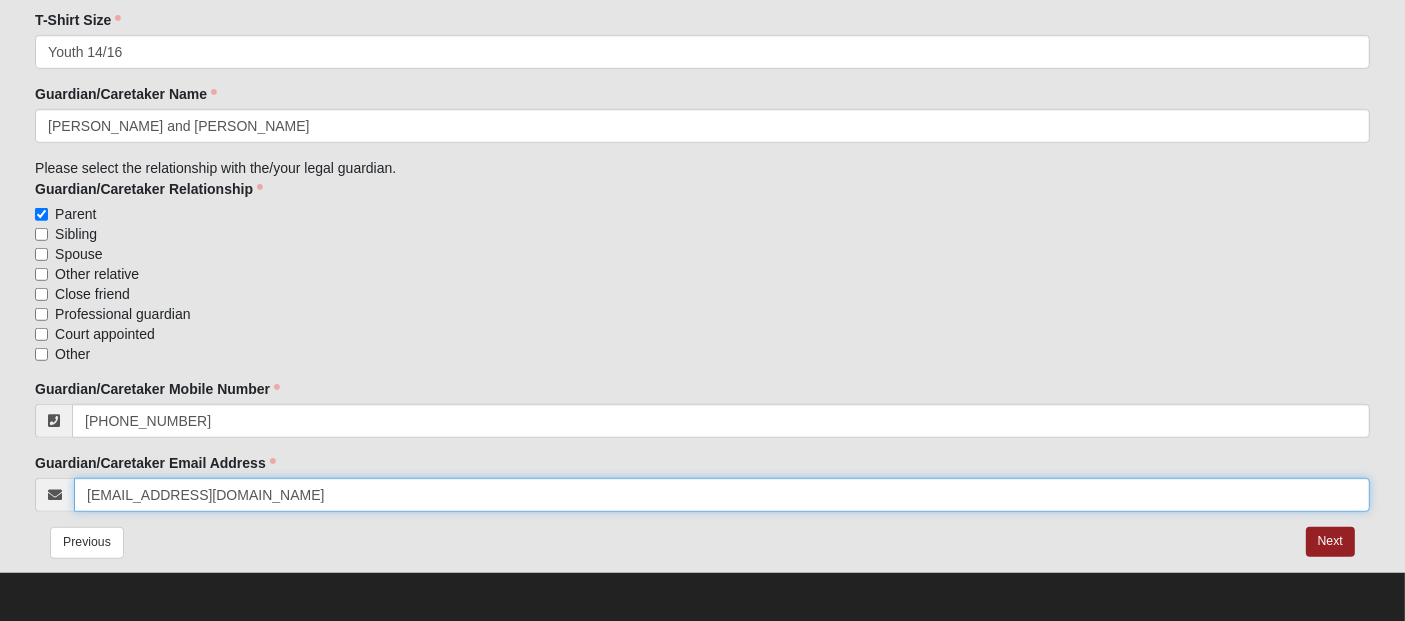 type on "[EMAIL_ADDRESS][DOMAIN_NAME]" 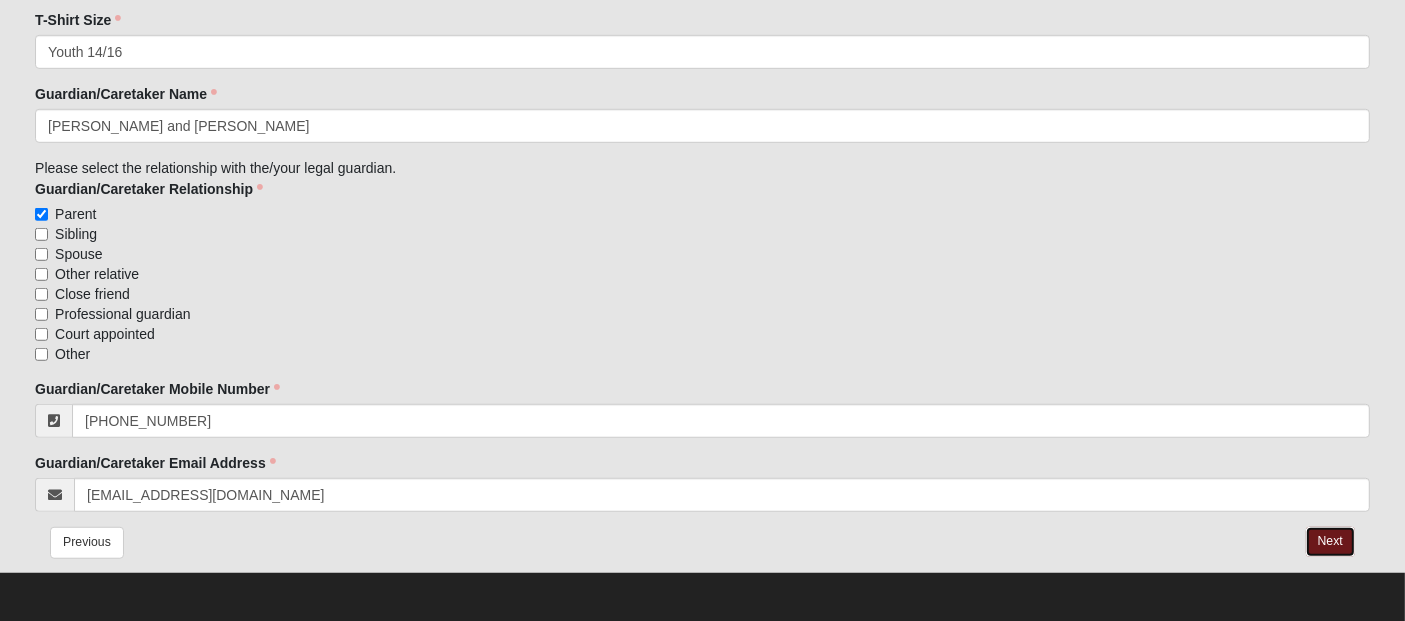 drag, startPoint x: 1316, startPoint y: 537, endPoint x: 979, endPoint y: 412, distance: 359.43567 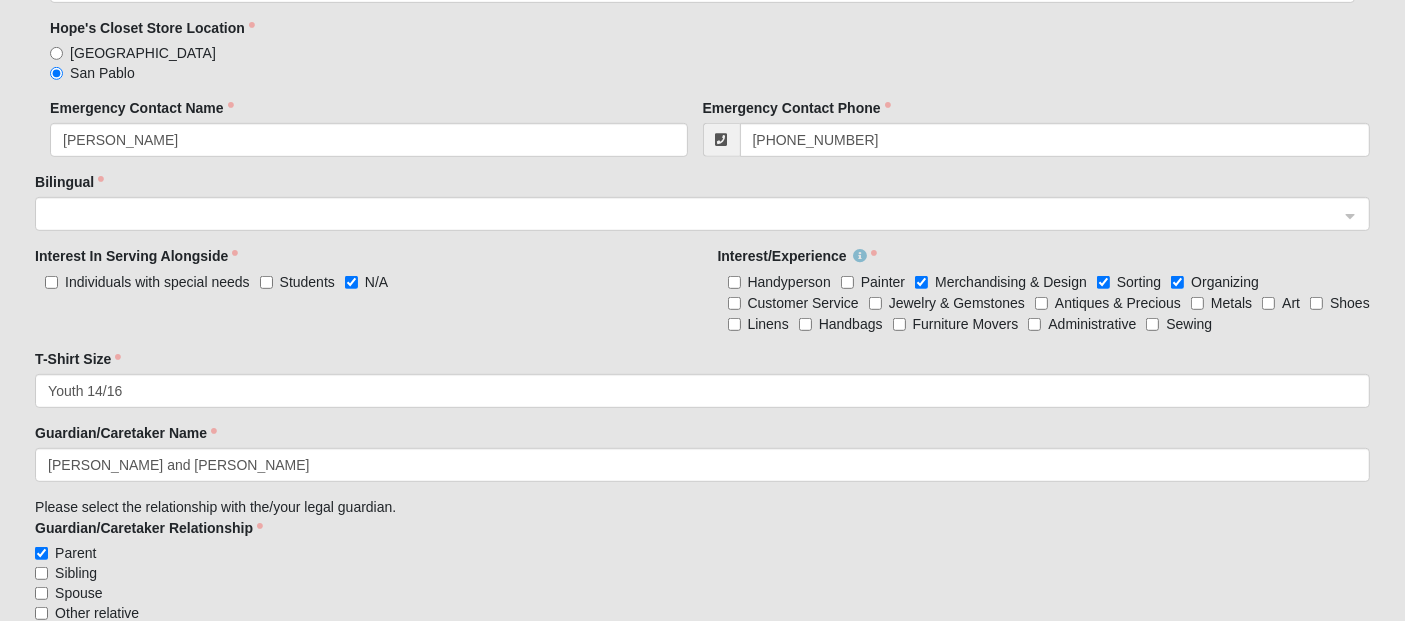 scroll, scrollTop: 792, scrollLeft: 0, axis: vertical 